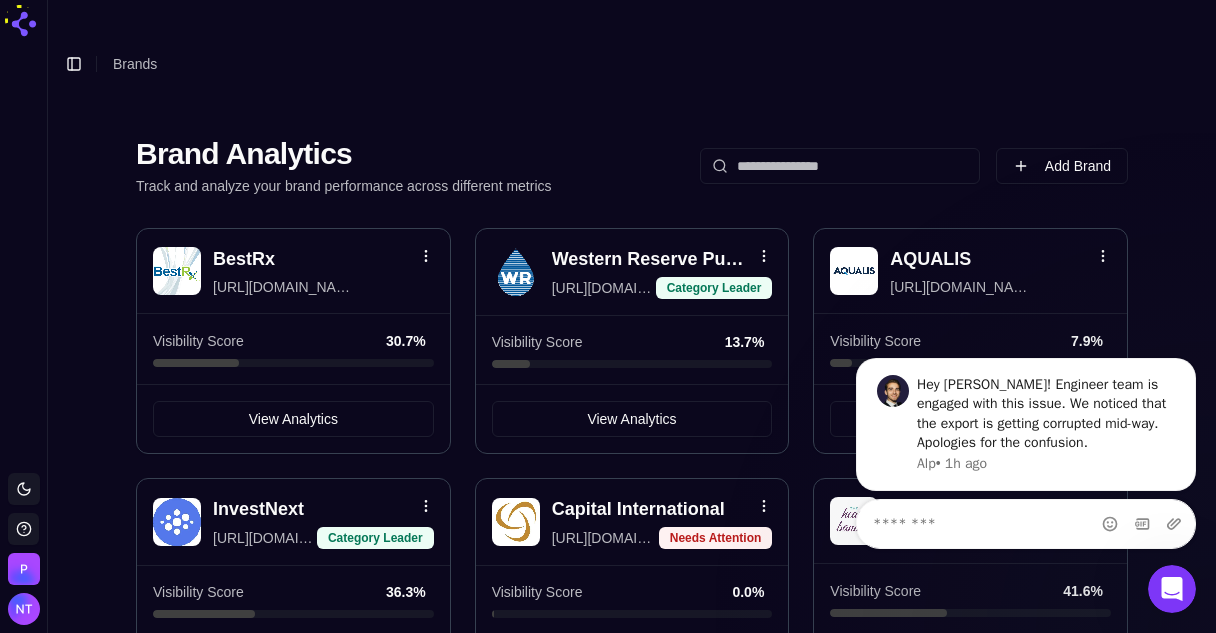 scroll, scrollTop: 0, scrollLeft: 0, axis: both 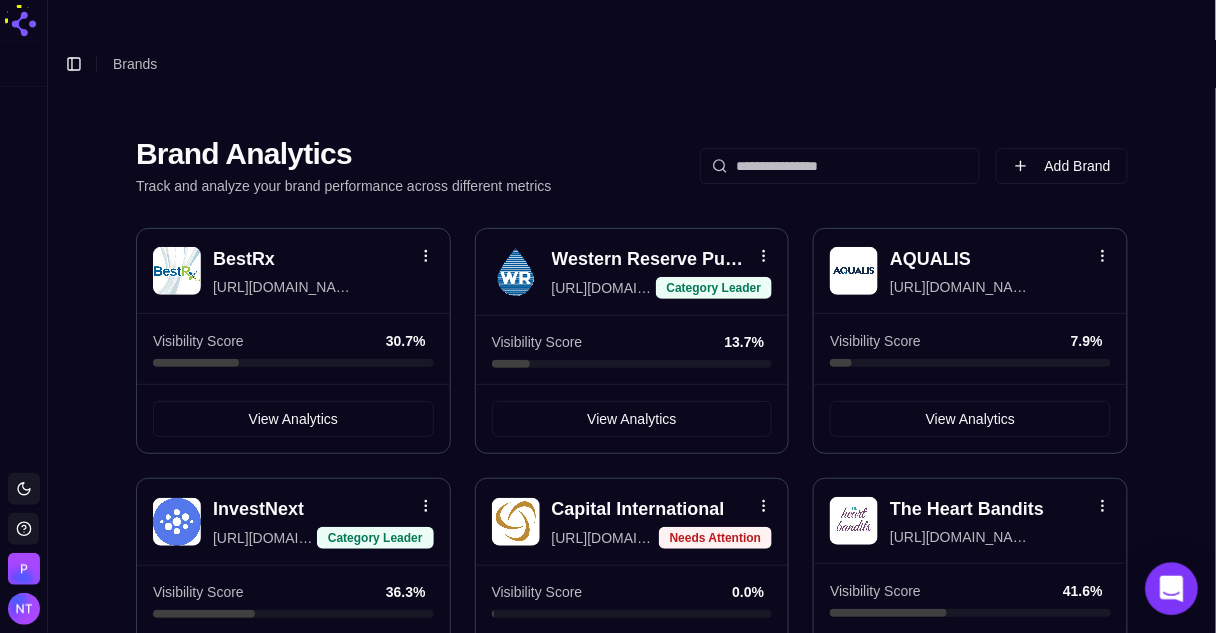 click 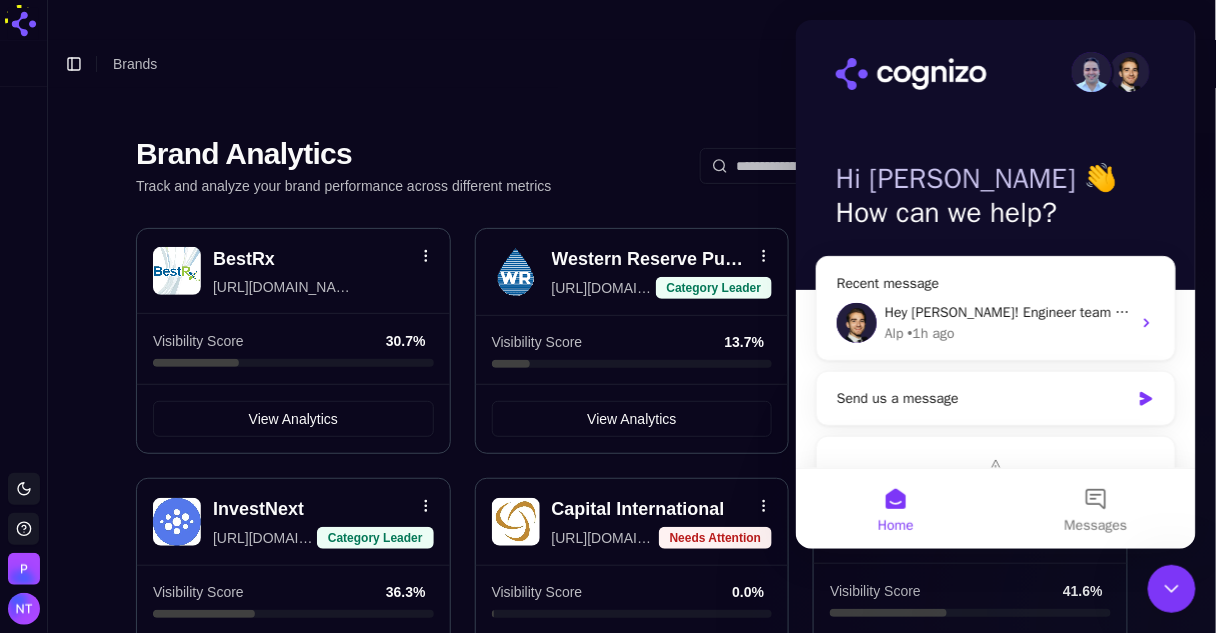 scroll, scrollTop: 0, scrollLeft: 0, axis: both 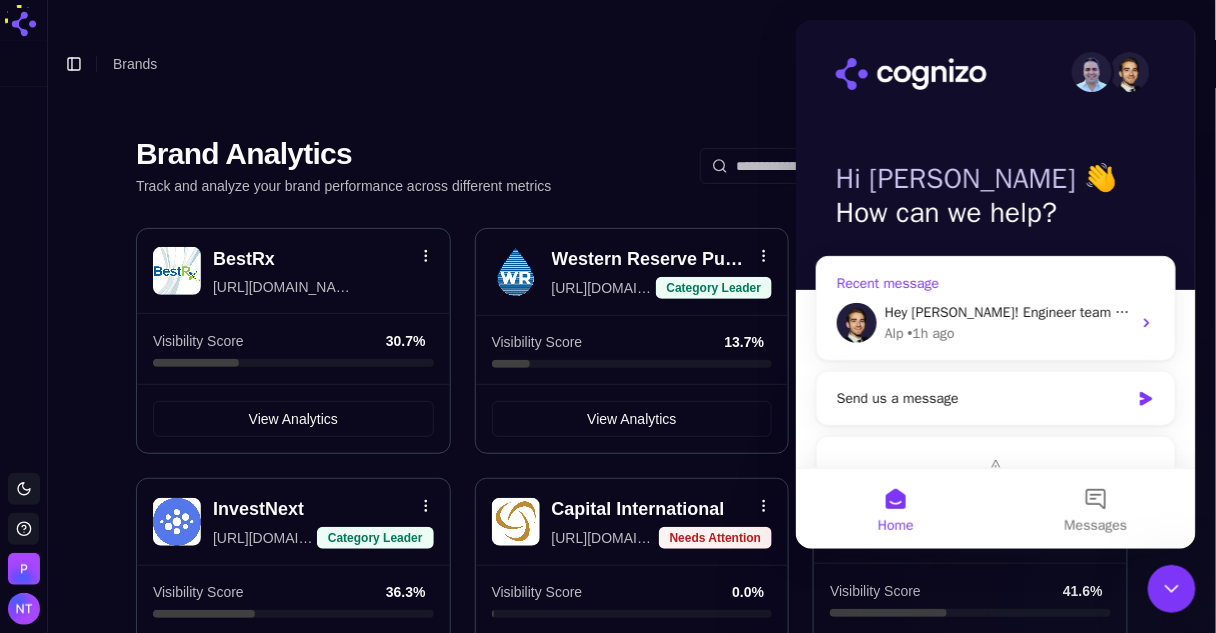 click on "Alp •  1h ago" at bounding box center (1007, 332) 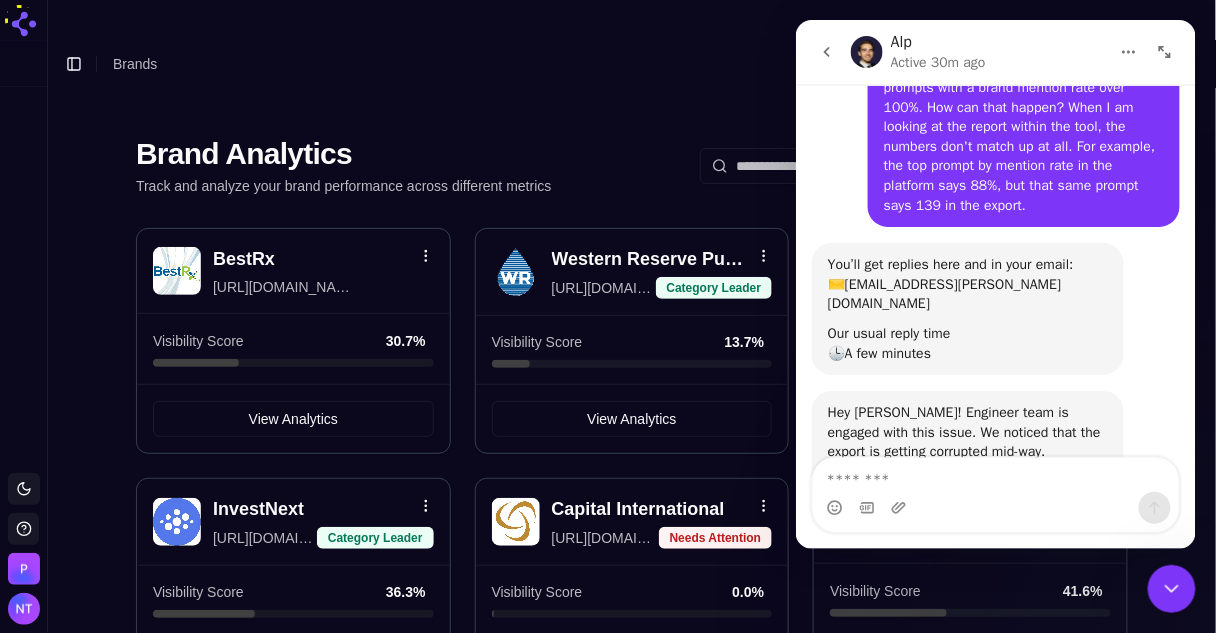 scroll, scrollTop: 234, scrollLeft: 0, axis: vertical 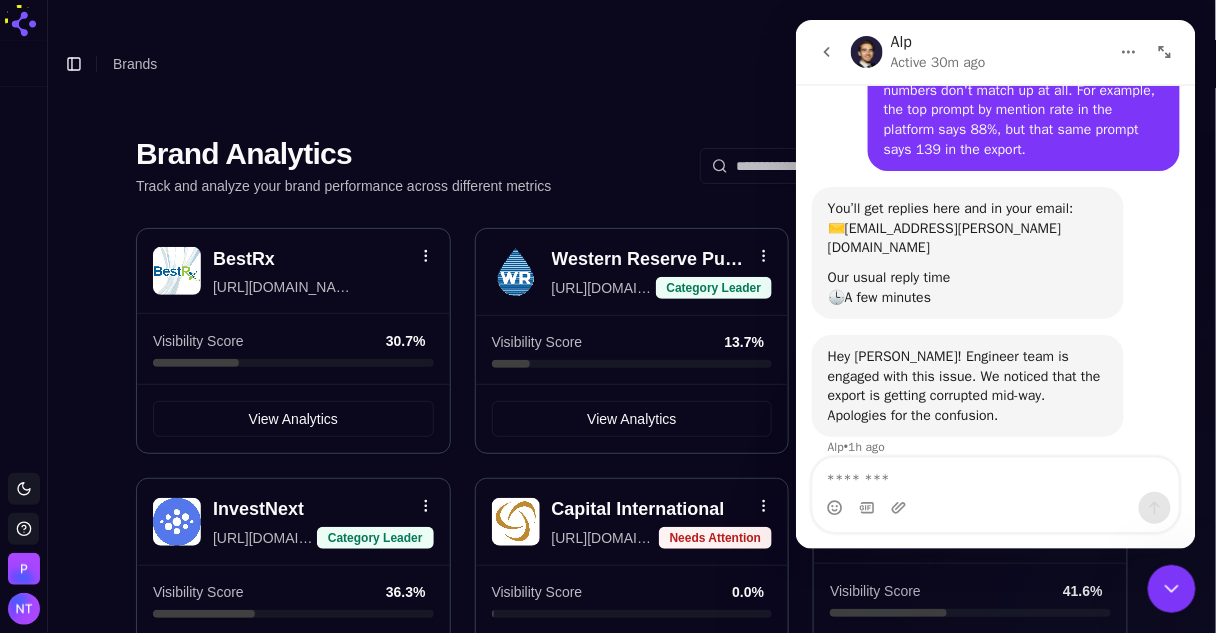 click on "Brand Analytics Track and analyze your brand performance across different metrics Add Brand BestRx https://bestrx.com Visibility Score 30.7 % View Analytics Western Reserve Pure Water https://westernreservewater.com Category Leader Visibility Score 13.7 % View Analytics AQUALIS https://aqualisco.com Visibility Score 7.9 % View Analytics InvestNext https://investnext.com Category Leader Visibility Score 36.3 % View Analytics Capital International https://capital-iom.com Needs Attention Visibility Score 0.0 % View Analytics The Heart Bandits https://theheartbandits.com Visibility Score 41.6 % View Analytics TechMix Global https://techmixglobal.com Visibility Score 0.6 % View Analytics FitOn https://fitonapp.com Visibility Score 34.6 % View Analytics KMA Human Resources Consulting https://kmahr.com Visibility Score 2.0 % View Analytics Shed https://tryshed.com Visibility Score 8.9 % View Analytics Schmidt Ocean Institute https://schmidtocean.org Visibility Score 12.9 % View Analytics The Farmer’s Dog 35.4 %" at bounding box center (632, 668) 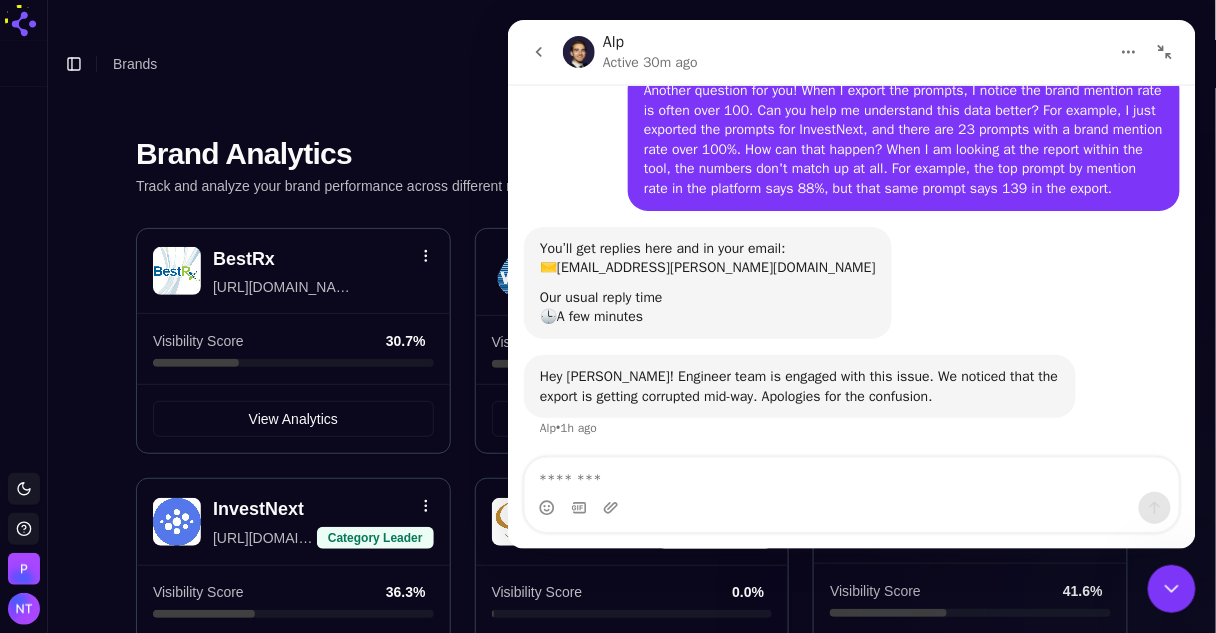 click 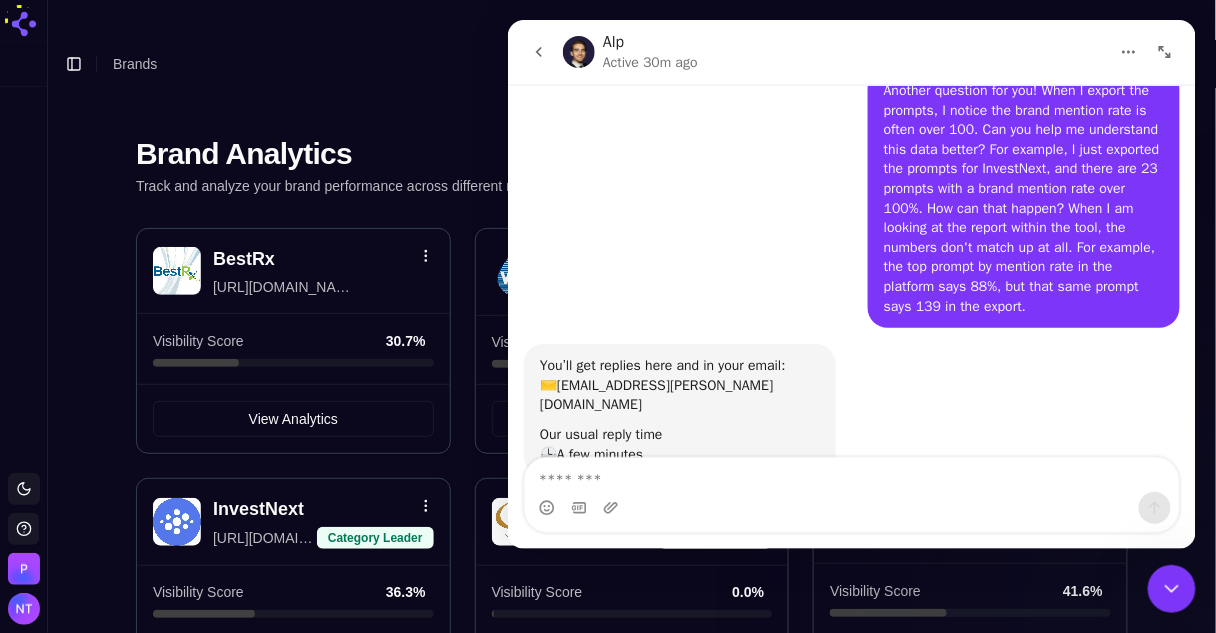 scroll, scrollTop: 234, scrollLeft: 0, axis: vertical 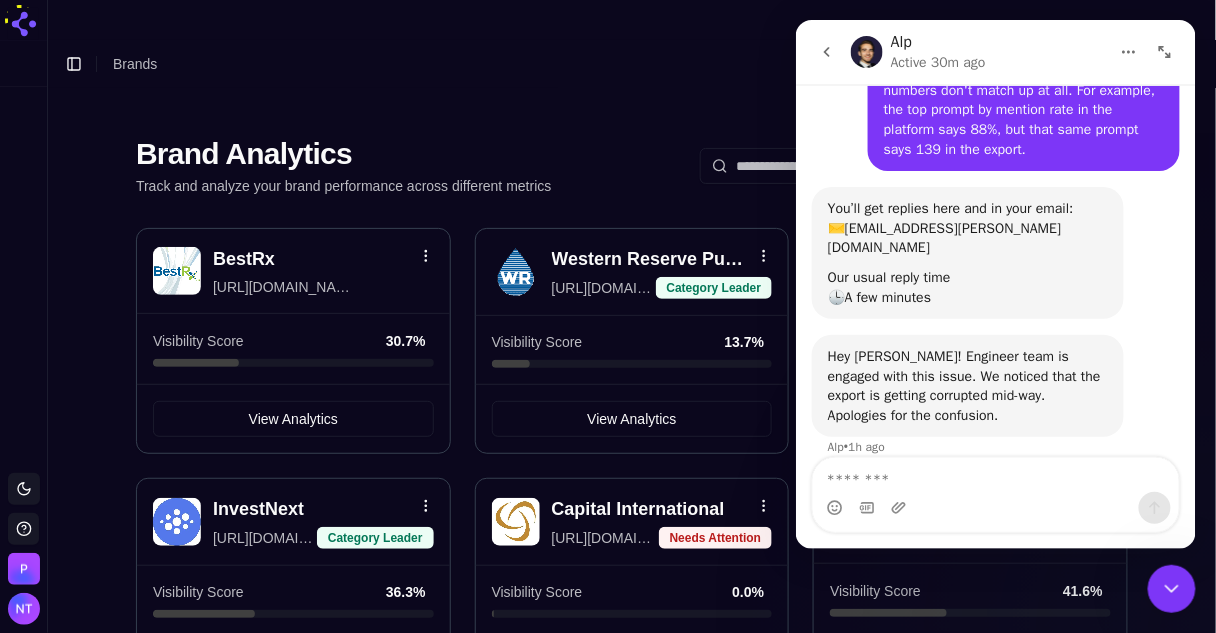 click 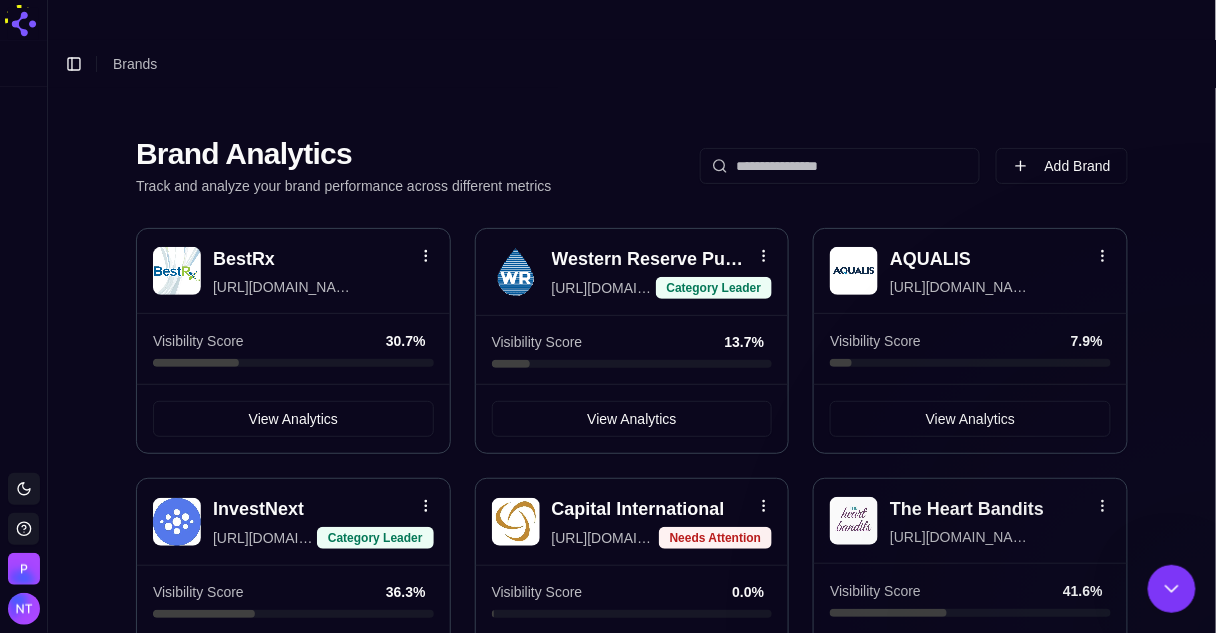scroll, scrollTop: 0, scrollLeft: 0, axis: both 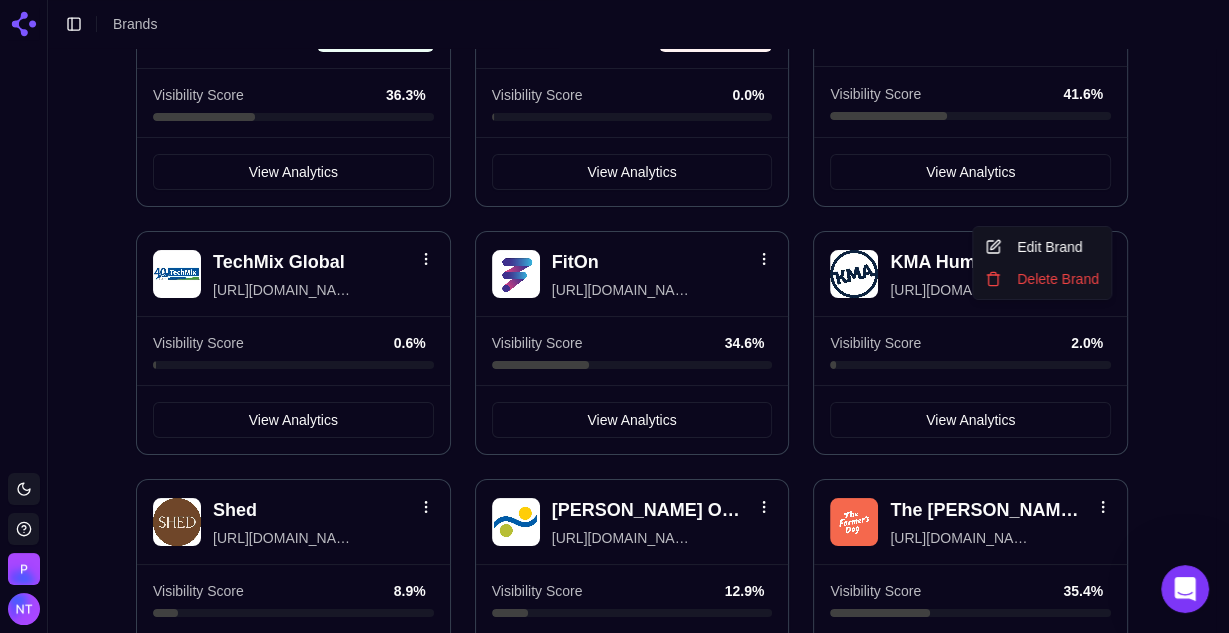click on "Toggle theme Perrill   Toggle Sidebar Brands Brand Analytics Track and analyze your brand performance across different metrics Add Brand BestRx https://bestrx.com Visibility Score 30.7 % View Analytics Western Reserve Pure Water https://westernreservewater.com Category Leader Visibility Score 13.7 % View Analytics AQUALIS https://aqualisco.com Visibility Score 7.9 % View Analytics InvestNext https://investnext.com Category Leader Visibility Score 36.3 % View Analytics Capital International https://capital-iom.com Needs Attention Visibility Score 0.0 % View Analytics The Heart Bandits https://theheartbandits.com Visibility Score 41.6 % View Analytics TechMix Global https://techmixglobal.com Visibility Score 0.6 % View Analytics FitOn https://fitonapp.com Visibility Score 34.6 % View Analytics KMA Human Resources Consulting https://kmahr.com Visibility Score 2.0 % View Analytics Shed https://tryshed.com Visibility Score 8.9 % View Analytics Schmidt Ocean Institute https://schmidtocean.org Visibility Score" at bounding box center (614, 127) 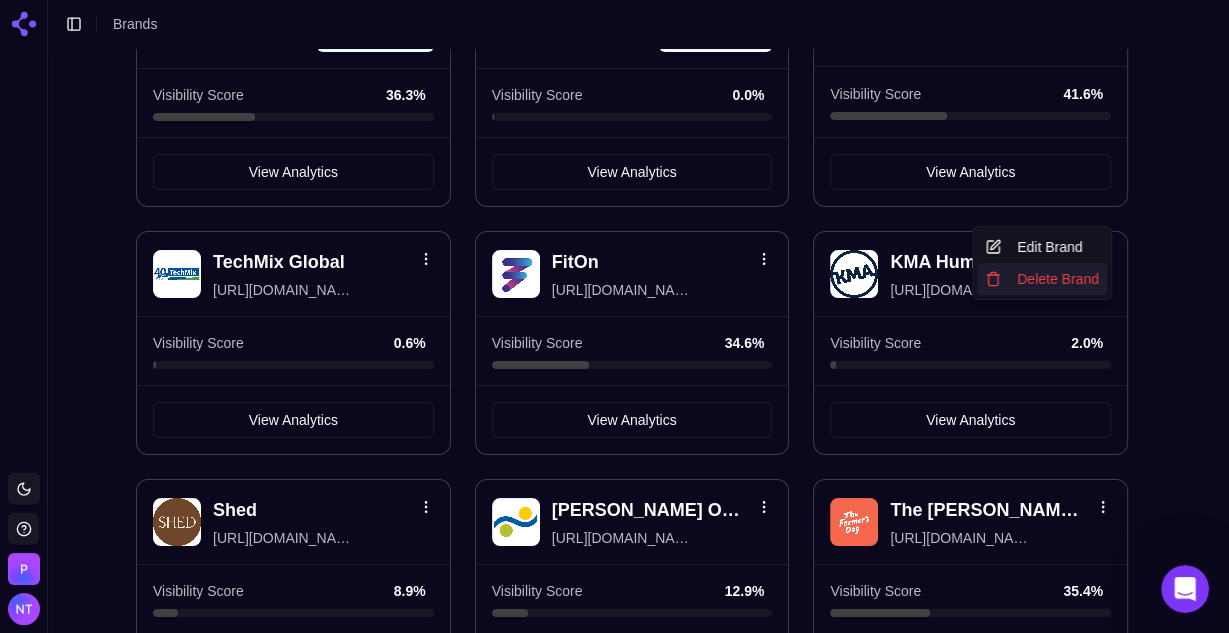 click on "Delete Brand" at bounding box center (1042, 279) 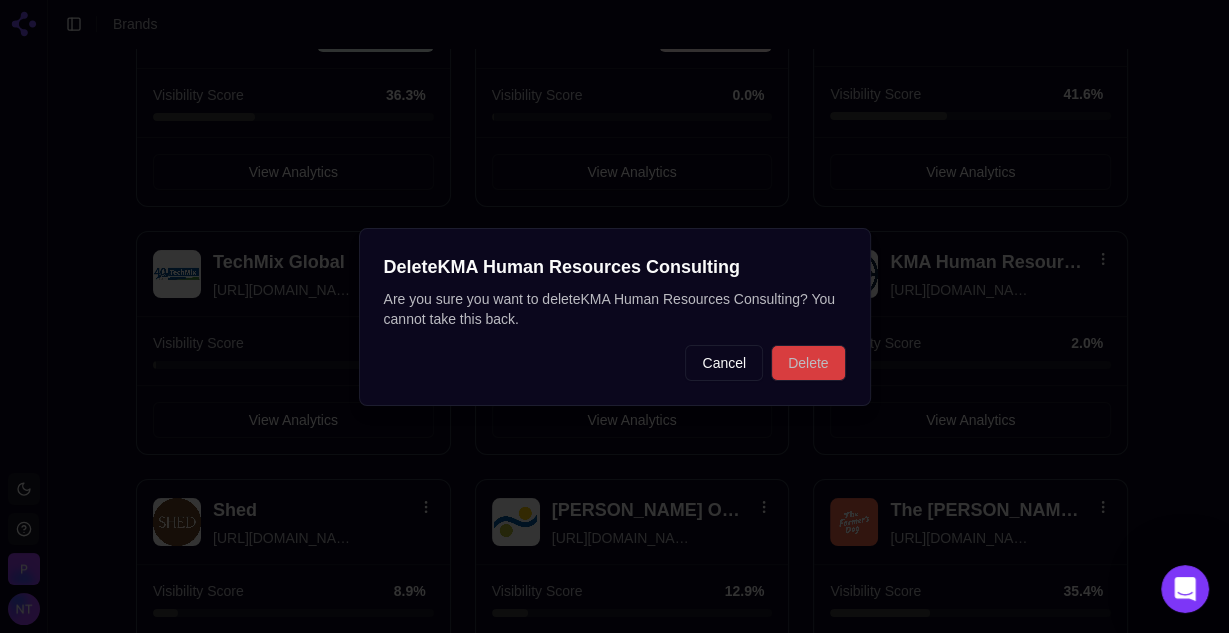 click on "Delete" at bounding box center [808, 363] 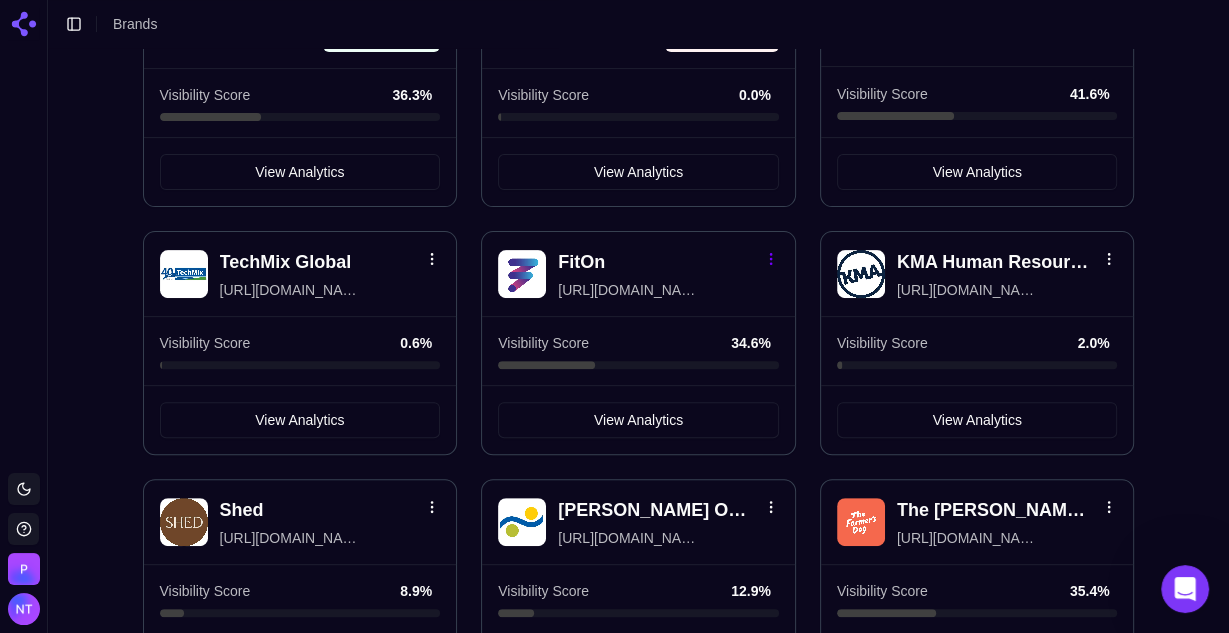 click on "Toggle theme Perrill   Toggle Sidebar Brands Brand Analytics Track and analyze your brand performance across different metrics Add Brand BestRx https://bestrx.com Visibility Score 30.7 % View Analytics Western Reserve Pure Water https://westernreservewater.com Category Leader Visibility Score 13.7 % View Analytics AQUALIS https://aqualisco.com Visibility Score 7.9 % View Analytics InvestNext https://investnext.com Category Leader Visibility Score 36.3 % View Analytics Capital International https://capital-iom.com Needs Attention Visibility Score 0.0 % View Analytics The Heart Bandits https://theheartbandits.com Visibility Score 41.6 % View Analytics TechMix Global https://techmixglobal.com Visibility Score 0.6 % View Analytics FitOn https://fitonapp.com Visibility Score 34.6 % View Analytics KMA Human Resources Consulting https://kmahr.com Visibility Score 2.0 % View Analytics Shed https://tryshed.com Visibility Score 8.9 % View Analytics Schmidt Ocean Institute https://schmidtocean.org Visibility Score" at bounding box center [614, 127] 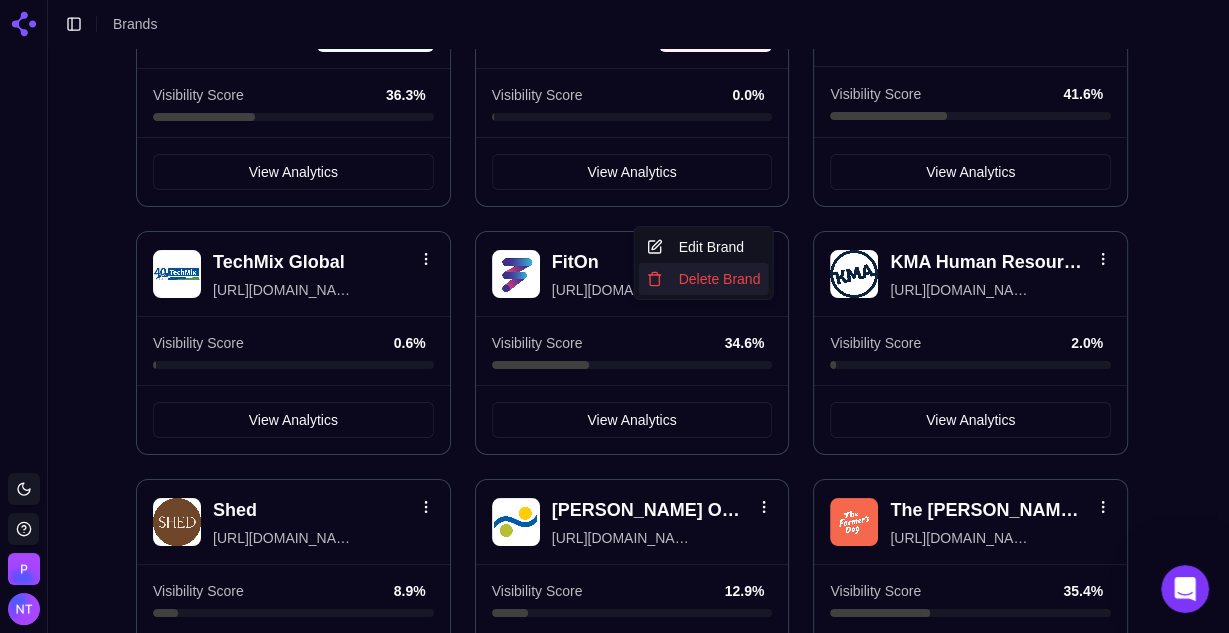 click on "Delete Brand" at bounding box center [704, 279] 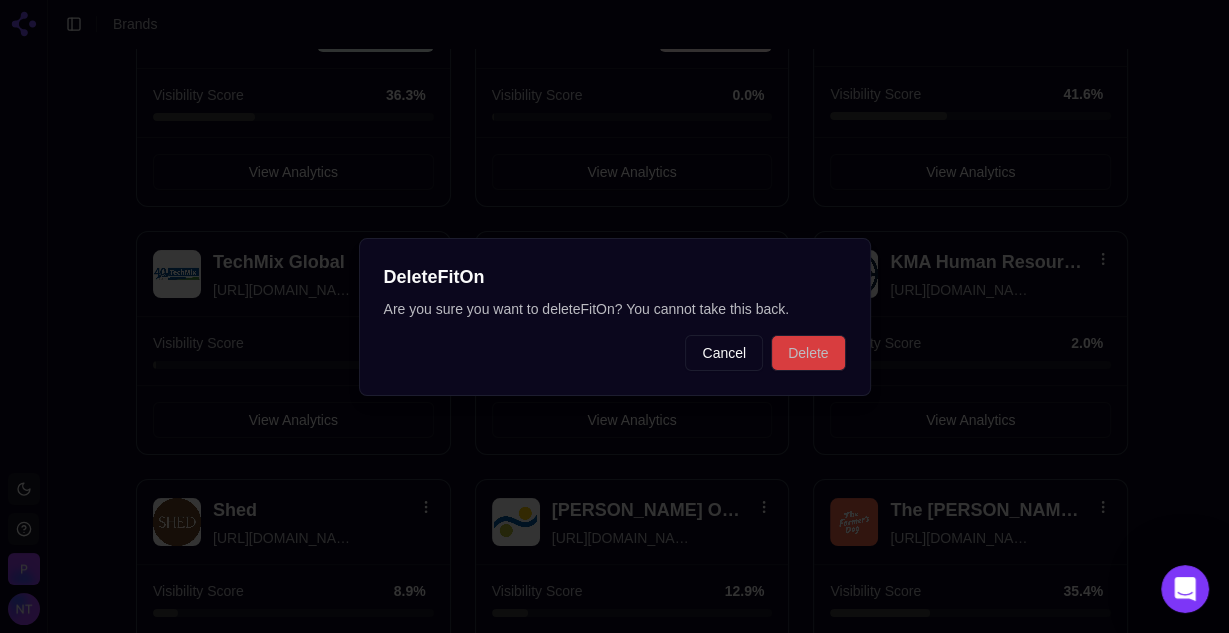 click on "Delete" at bounding box center (808, 353) 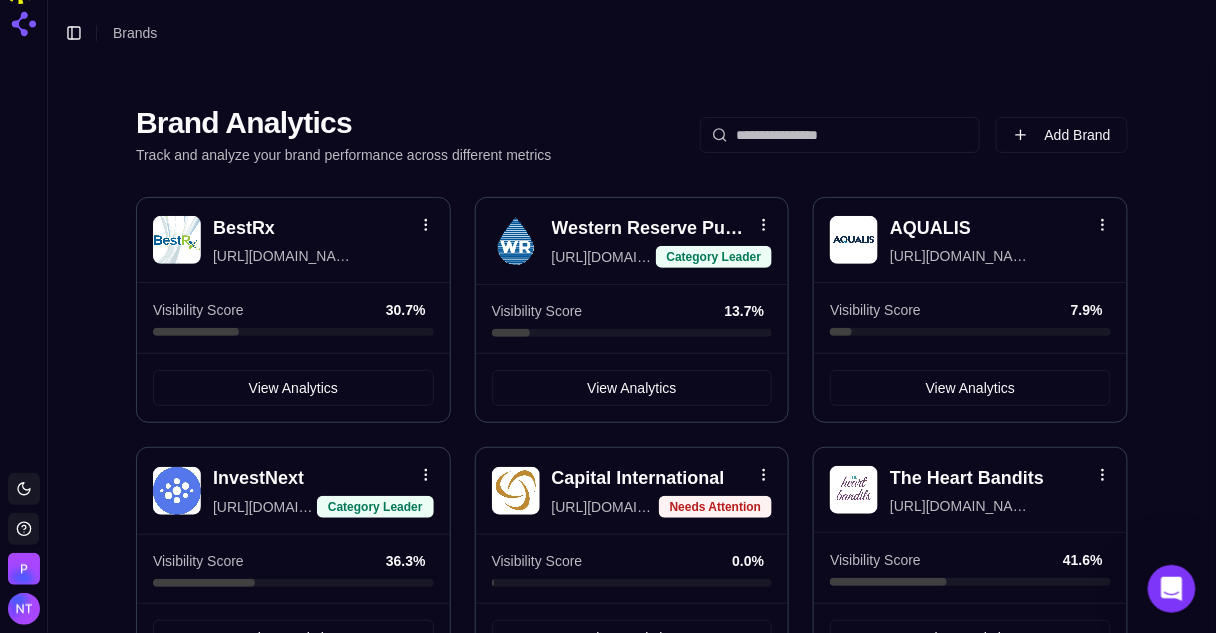 scroll, scrollTop: 30, scrollLeft: 0, axis: vertical 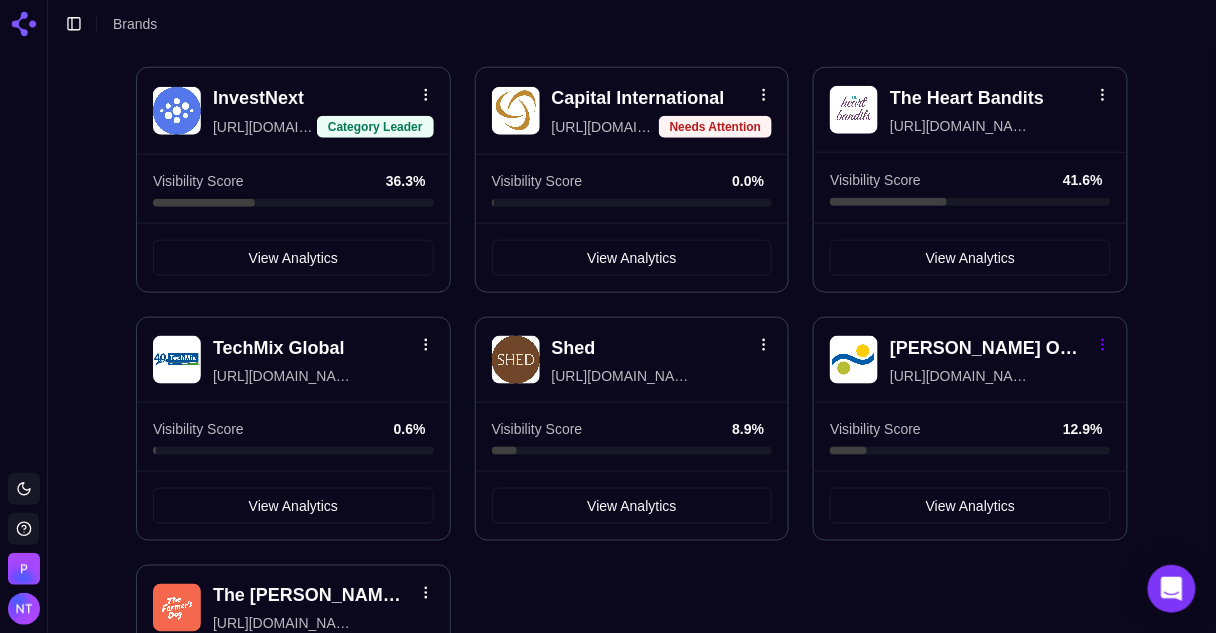 click on "Toggle theme Perrill   Toggle Sidebar Brands Brand Analytics Track and analyze your brand performance across different metrics Add Brand BestRx https://bestrx.com Visibility Score 30.7 % View Analytics Western Reserve Pure Water https://westernreservewater.com Category Leader Visibility Score 13.7 % View Analytics AQUALIS https://aqualisco.com Visibility Score 7.9 % View Analytics InvestNext https://investnext.com Category Leader Visibility Score 36.3 % View Analytics Capital International https://capital-iom.com Needs Attention Visibility Score 0.0 % View Analytics The Heart Bandits https://theheartbandits.com Visibility Score 41.6 % View Analytics TechMix Global https://techmixglobal.com Visibility Score 0.6 % View Analytics Shed https://tryshed.com Visibility Score 8.9 % View Analytics Schmidt Ocean Institute https://schmidtocean.org Visibility Score 12.9 % View Analytics The Farmer’s Dog https://thefarmersdog.com Visibility Score 35.4 % View Analytics Edit Delete Edit Delete Edit Delete" at bounding box center (608, 213) 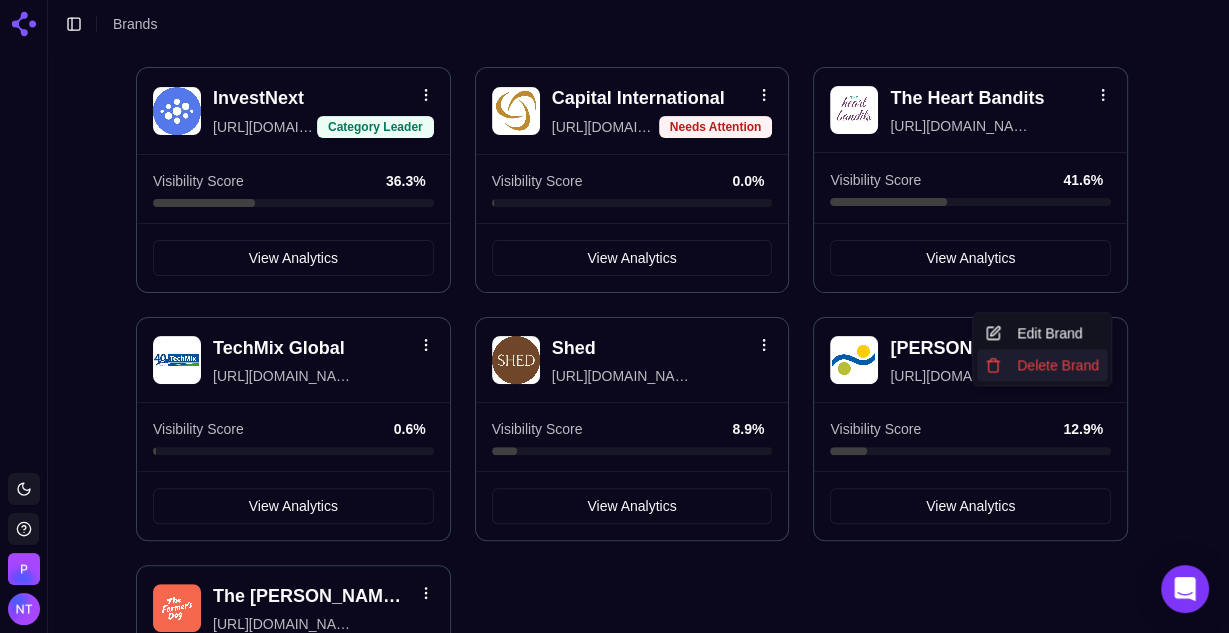 click on "Delete Brand" at bounding box center [1042, 365] 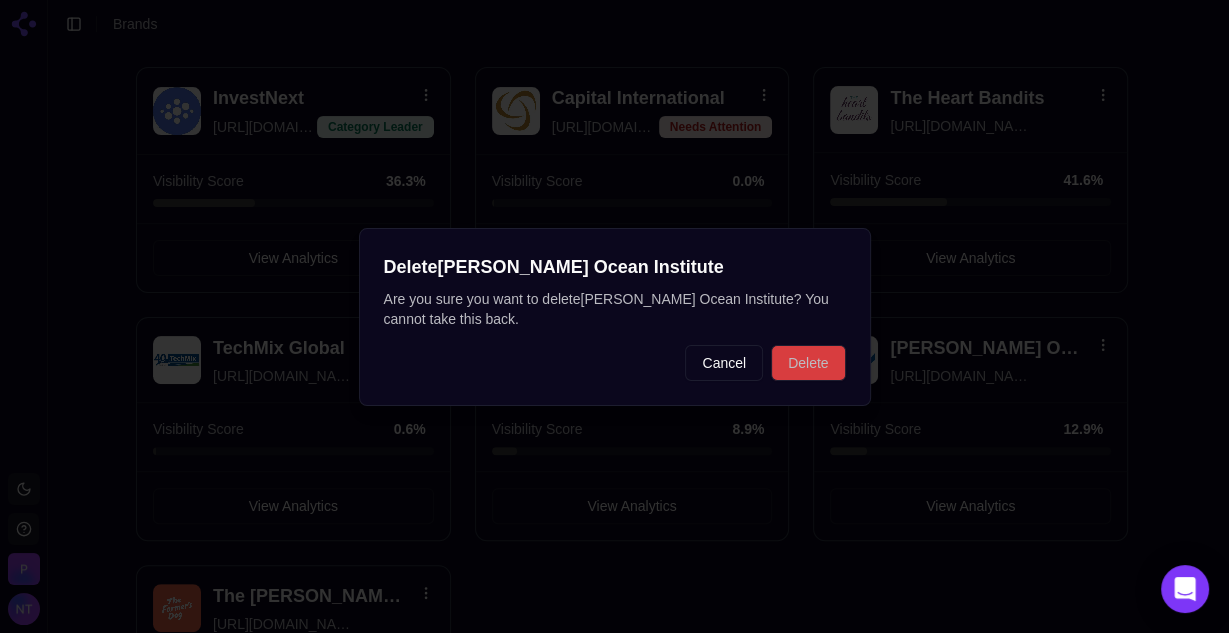 click on "Delete" at bounding box center (808, 363) 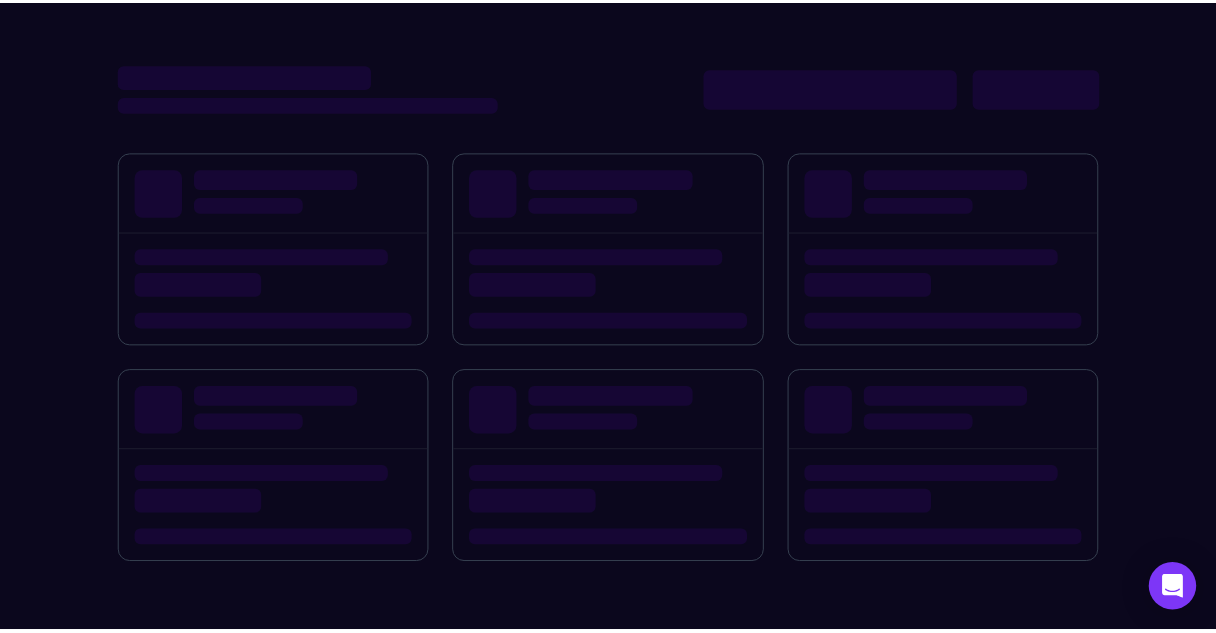 scroll, scrollTop: 0, scrollLeft: 0, axis: both 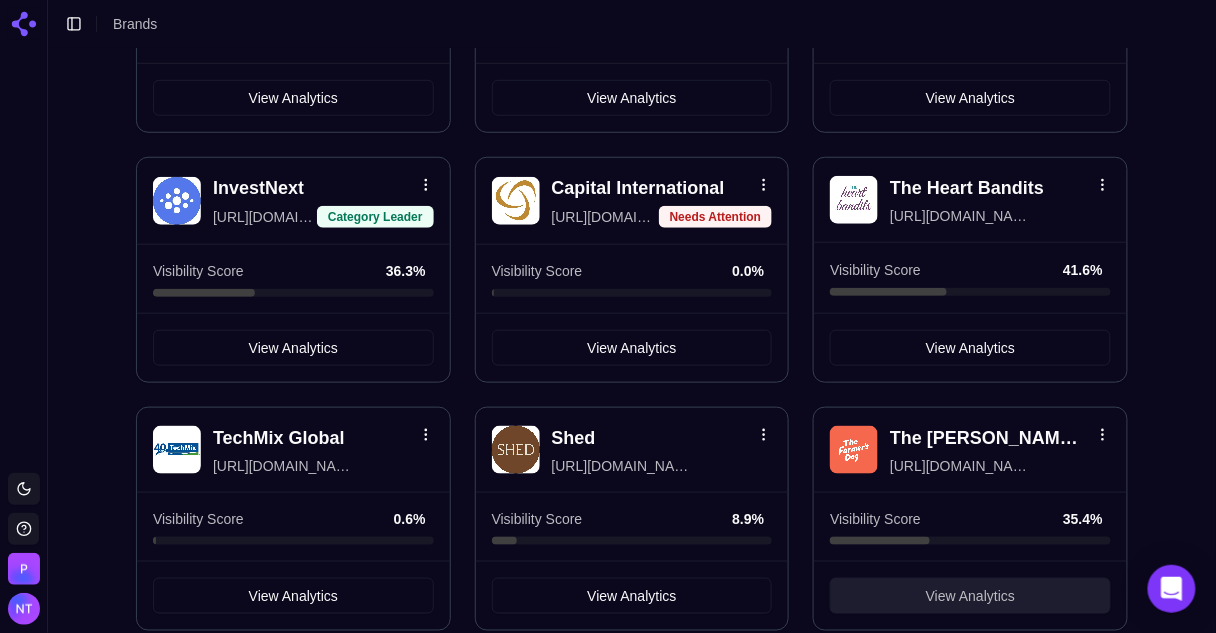 click on "View Analytics" at bounding box center [970, 596] 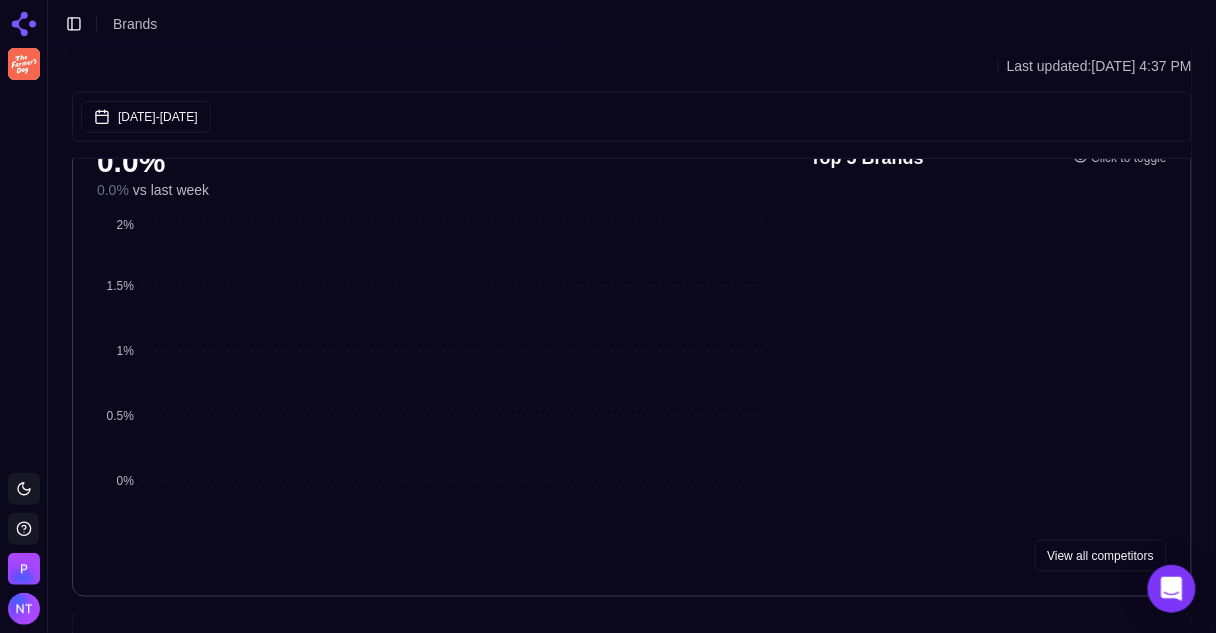 scroll, scrollTop: 0, scrollLeft: 0, axis: both 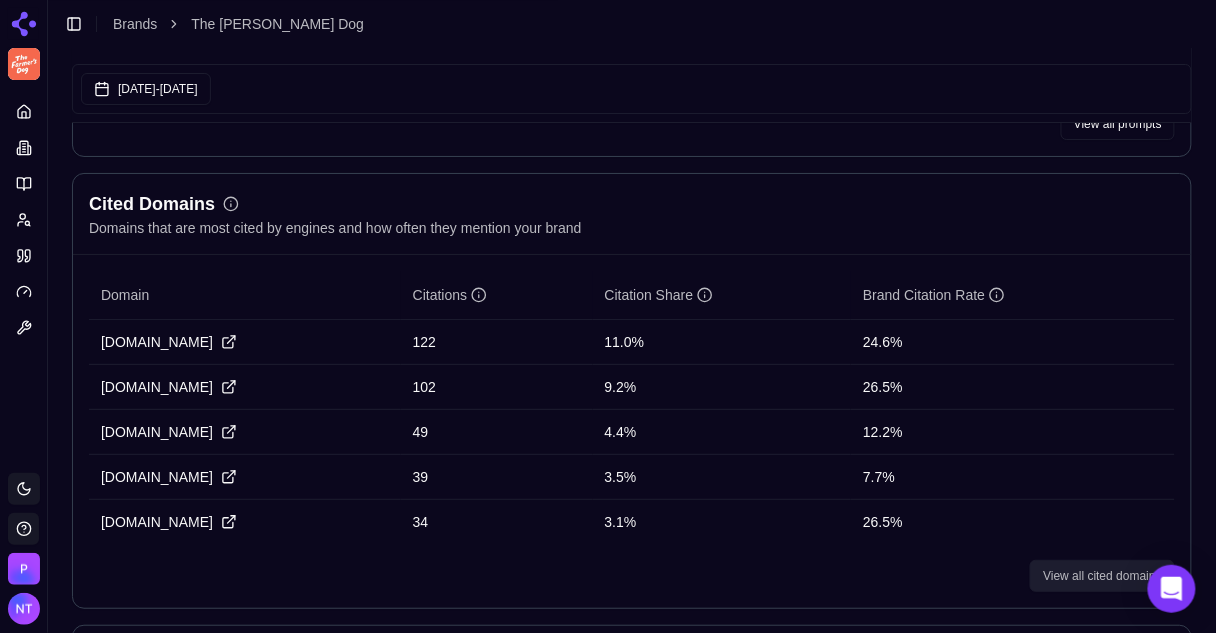 click on "View all cited domains" at bounding box center (1102, 576) 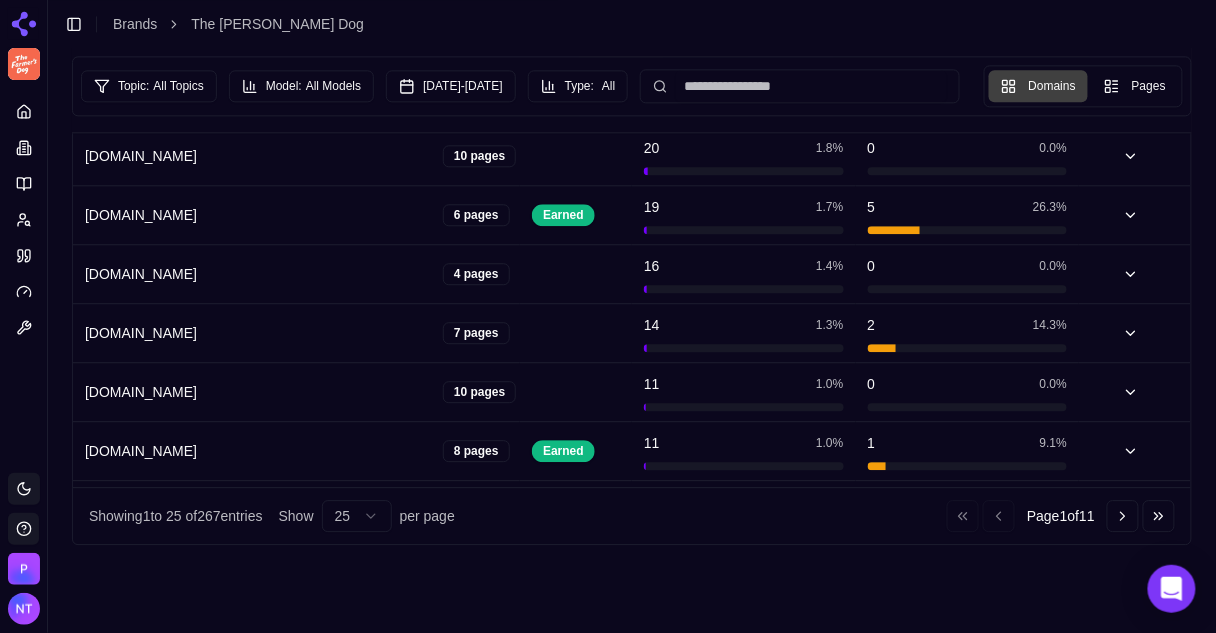 scroll, scrollTop: 0, scrollLeft: 0, axis: both 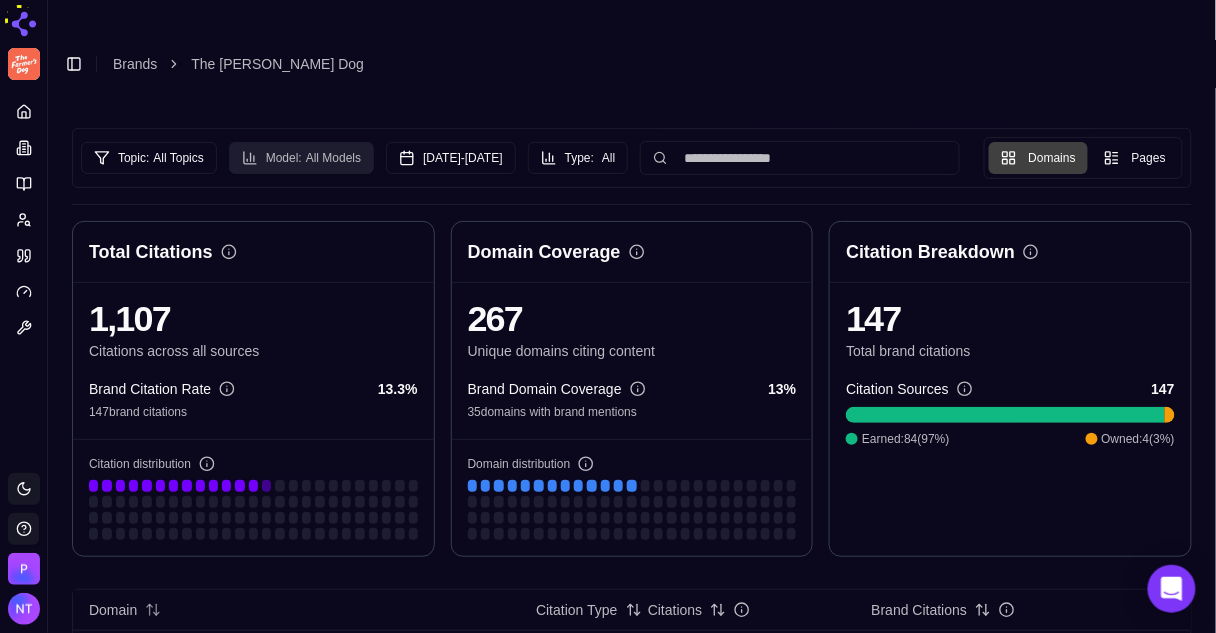 click on "Model:  All Models" at bounding box center (301, 158) 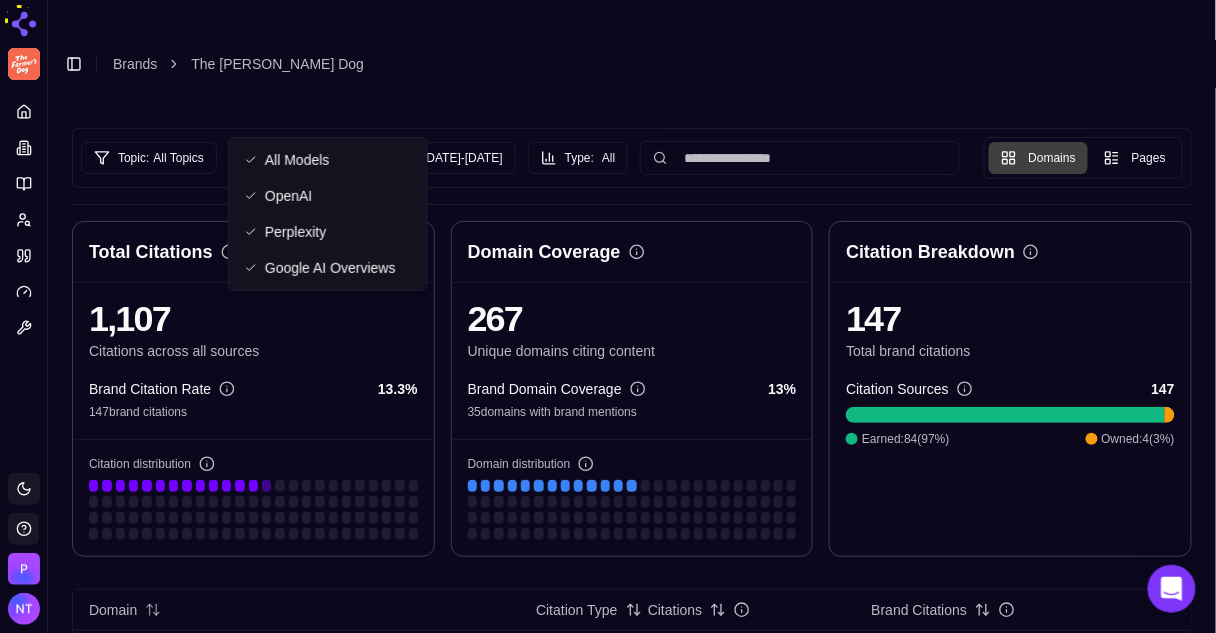 click on "All Models" at bounding box center [297, 160] 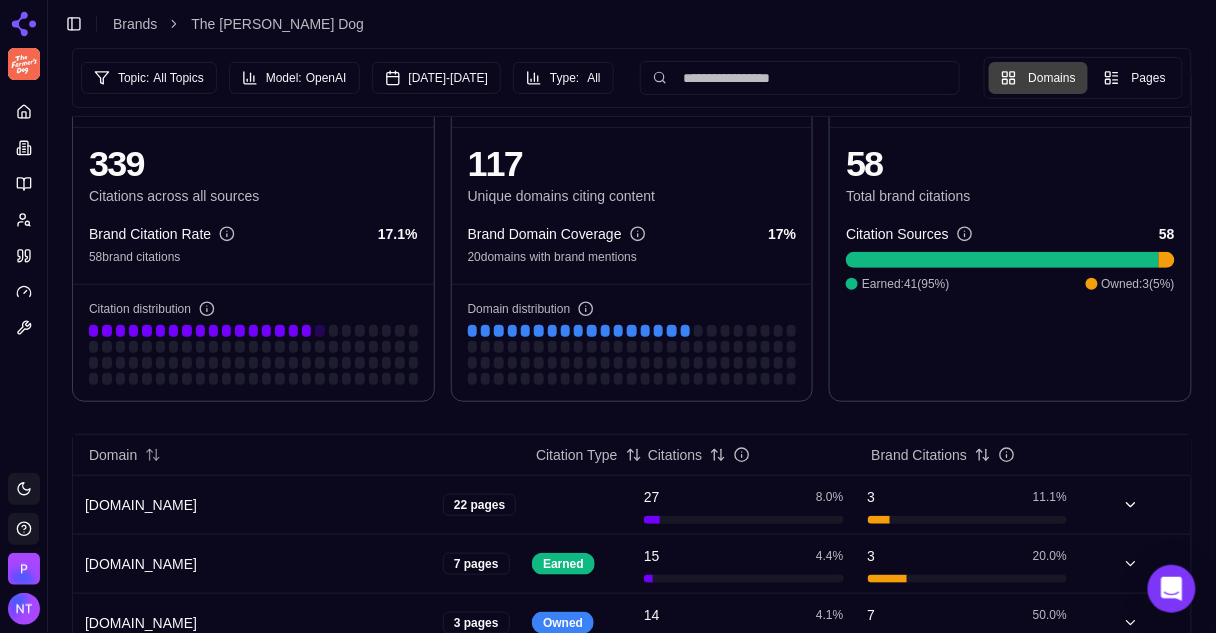 scroll, scrollTop: 141, scrollLeft: 0, axis: vertical 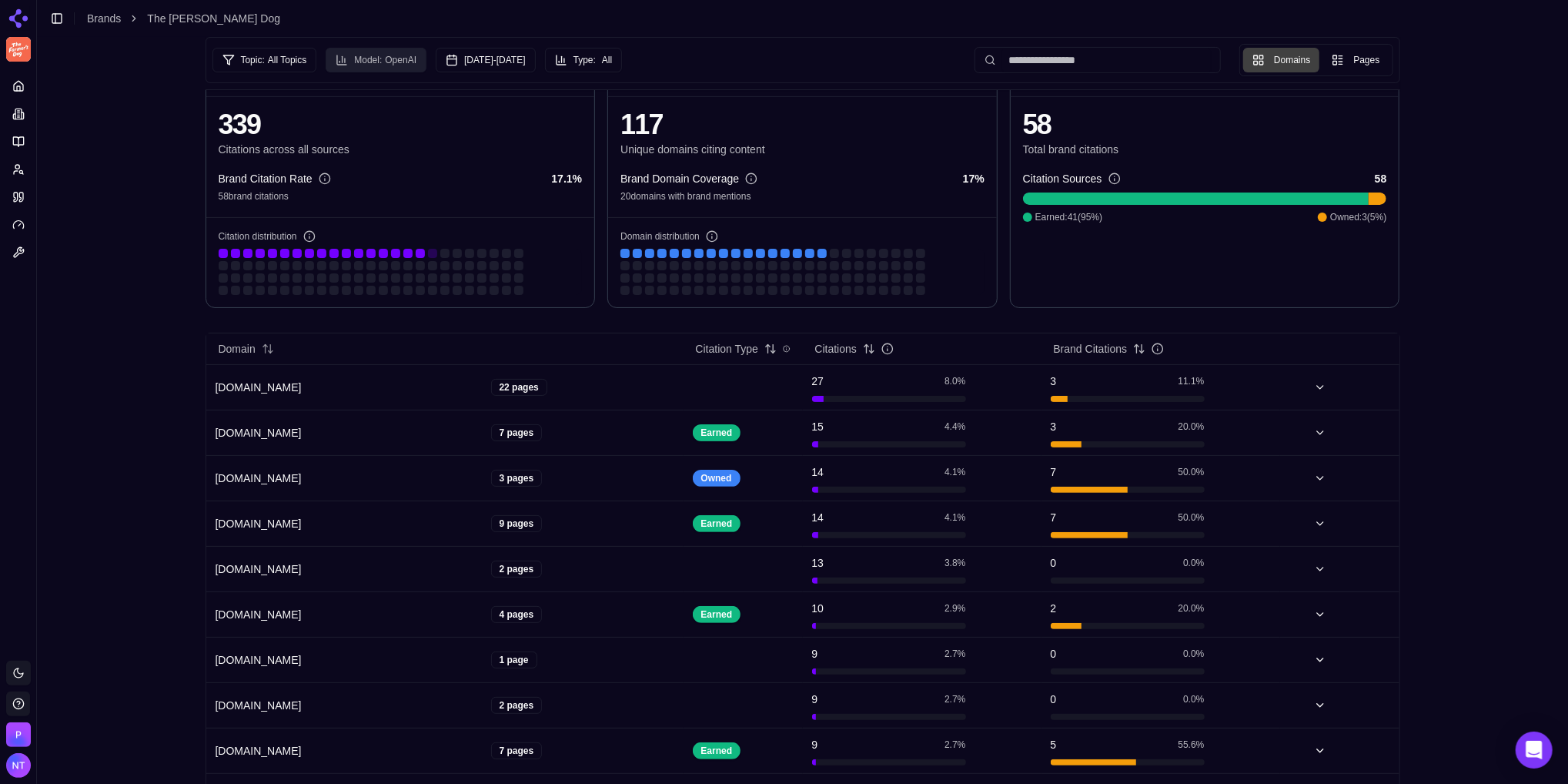 click on "OpenAI" at bounding box center (400, 60) 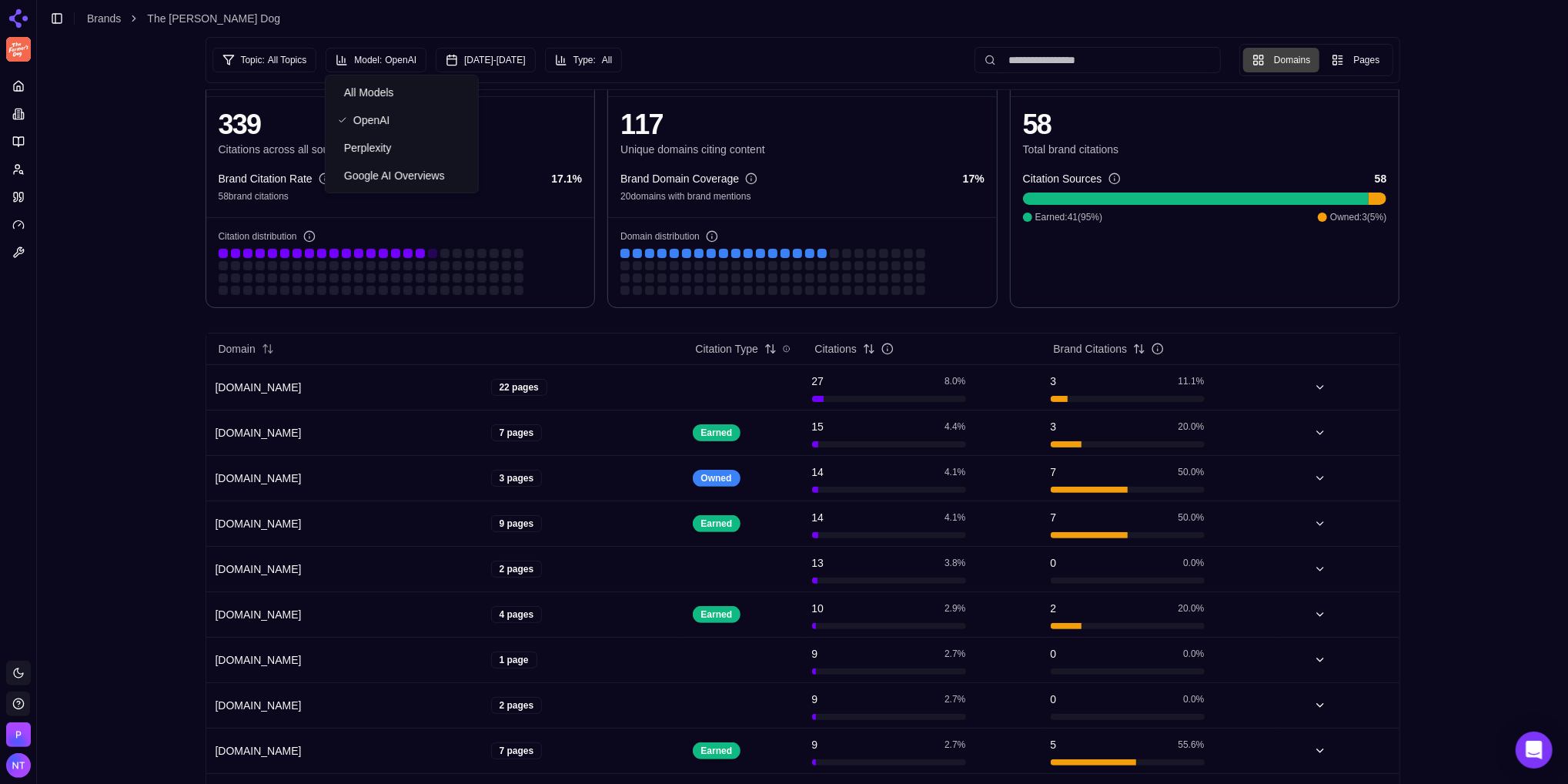 click on "Perplexity" at bounding box center (402, 148) 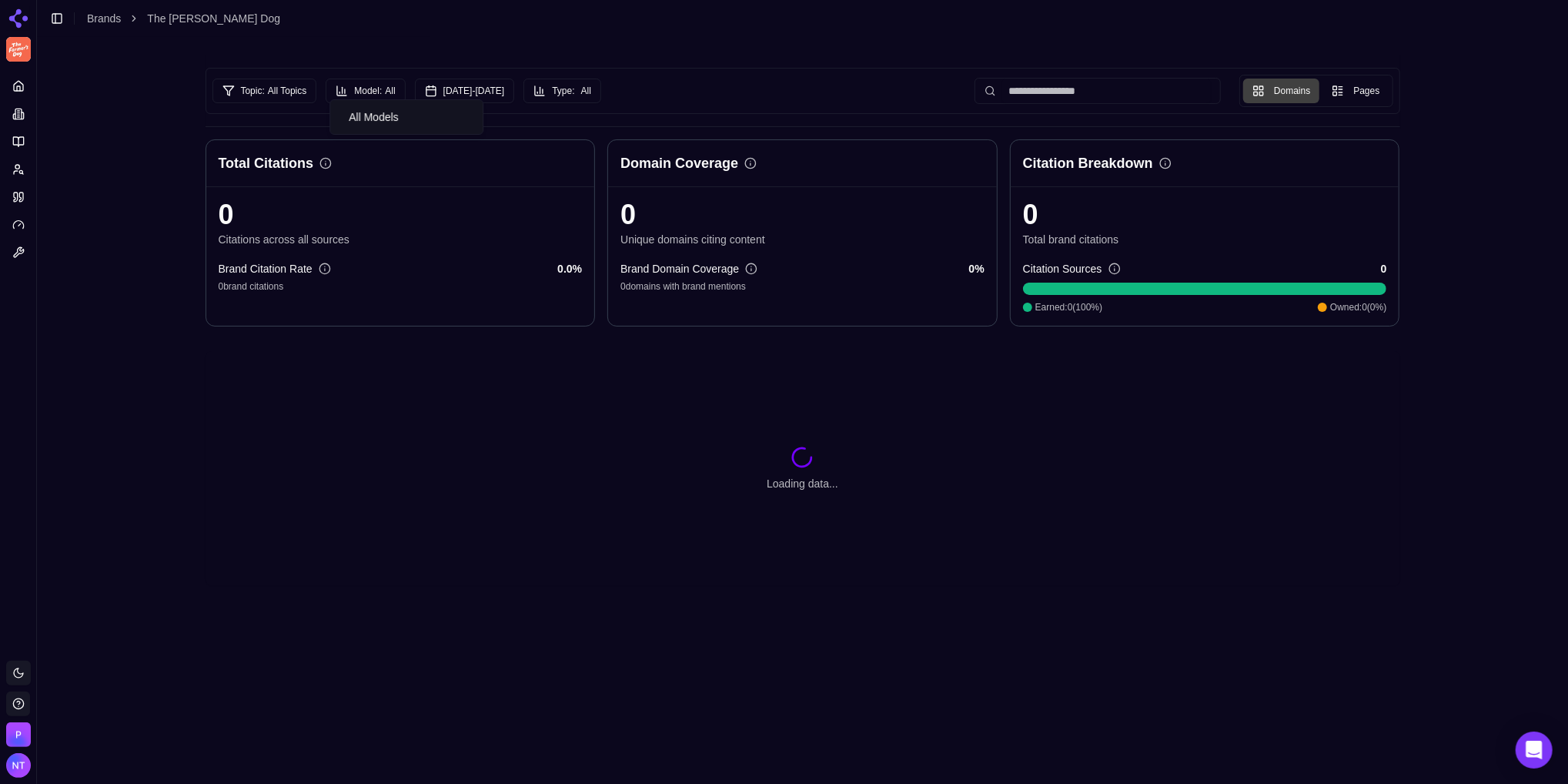 scroll, scrollTop: 0, scrollLeft: 0, axis: both 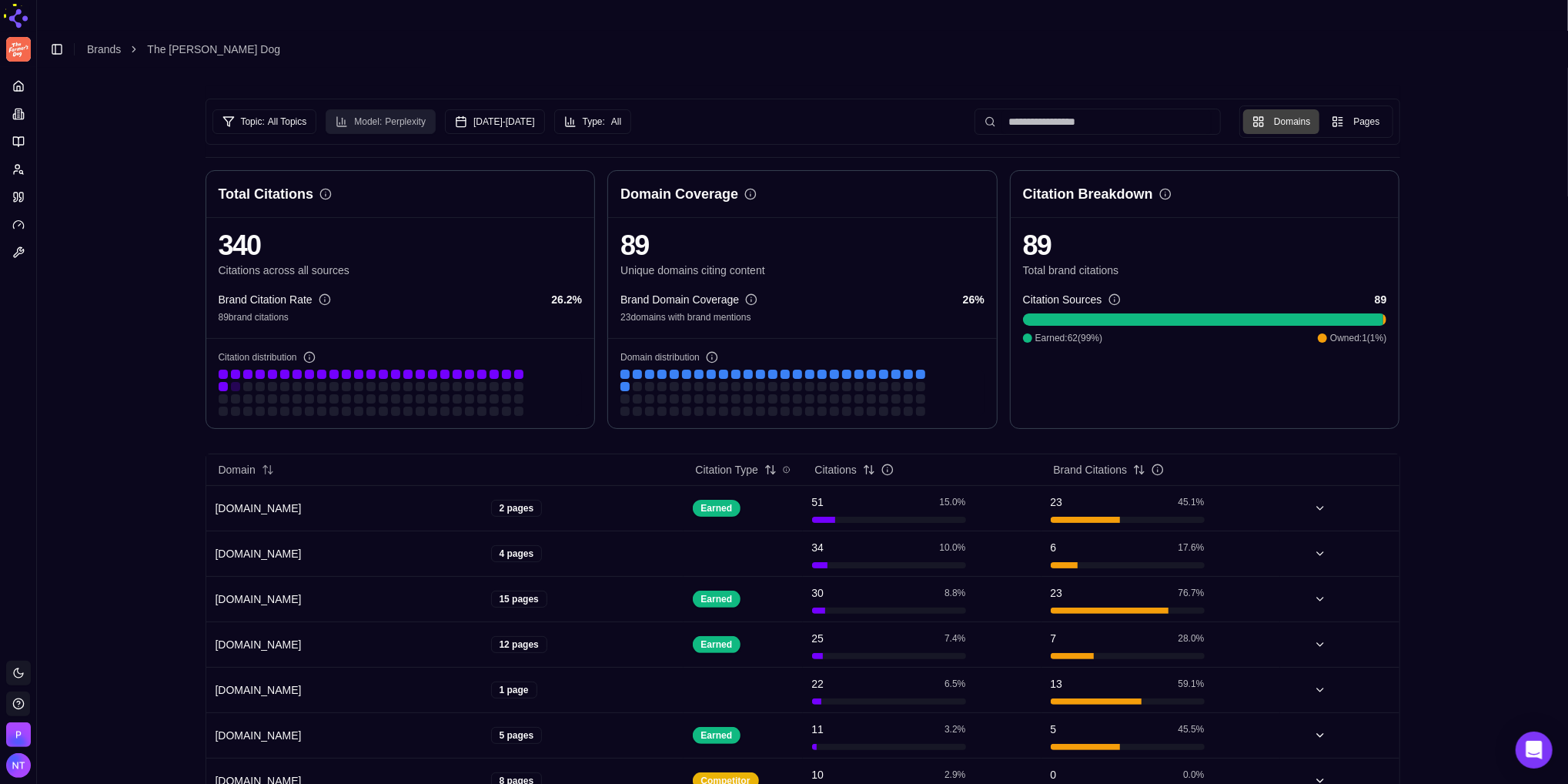 click on "Model:  Perplexity" at bounding box center (380, 122) 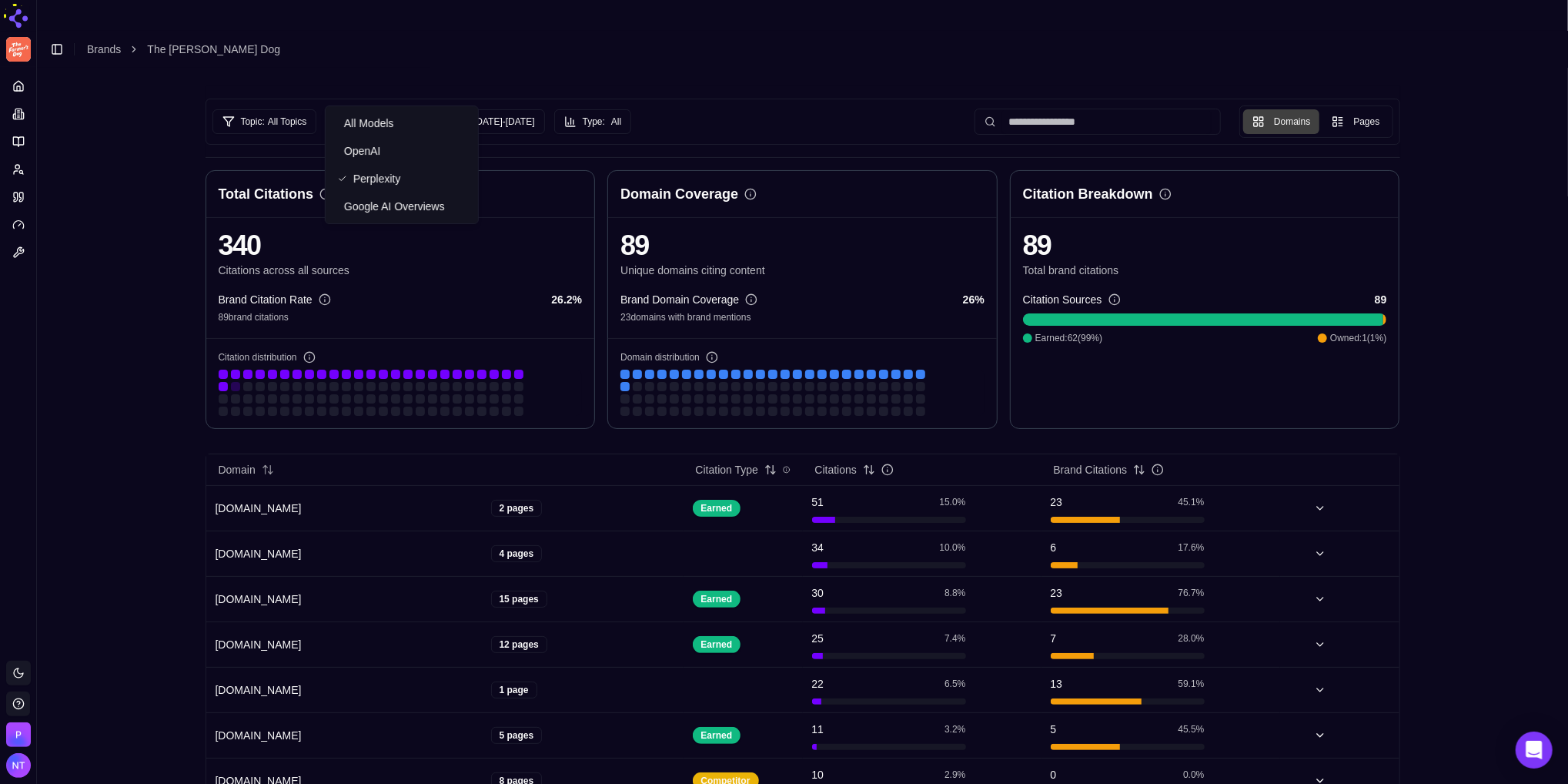 click on "OpenAI" at bounding box center [362, 151] 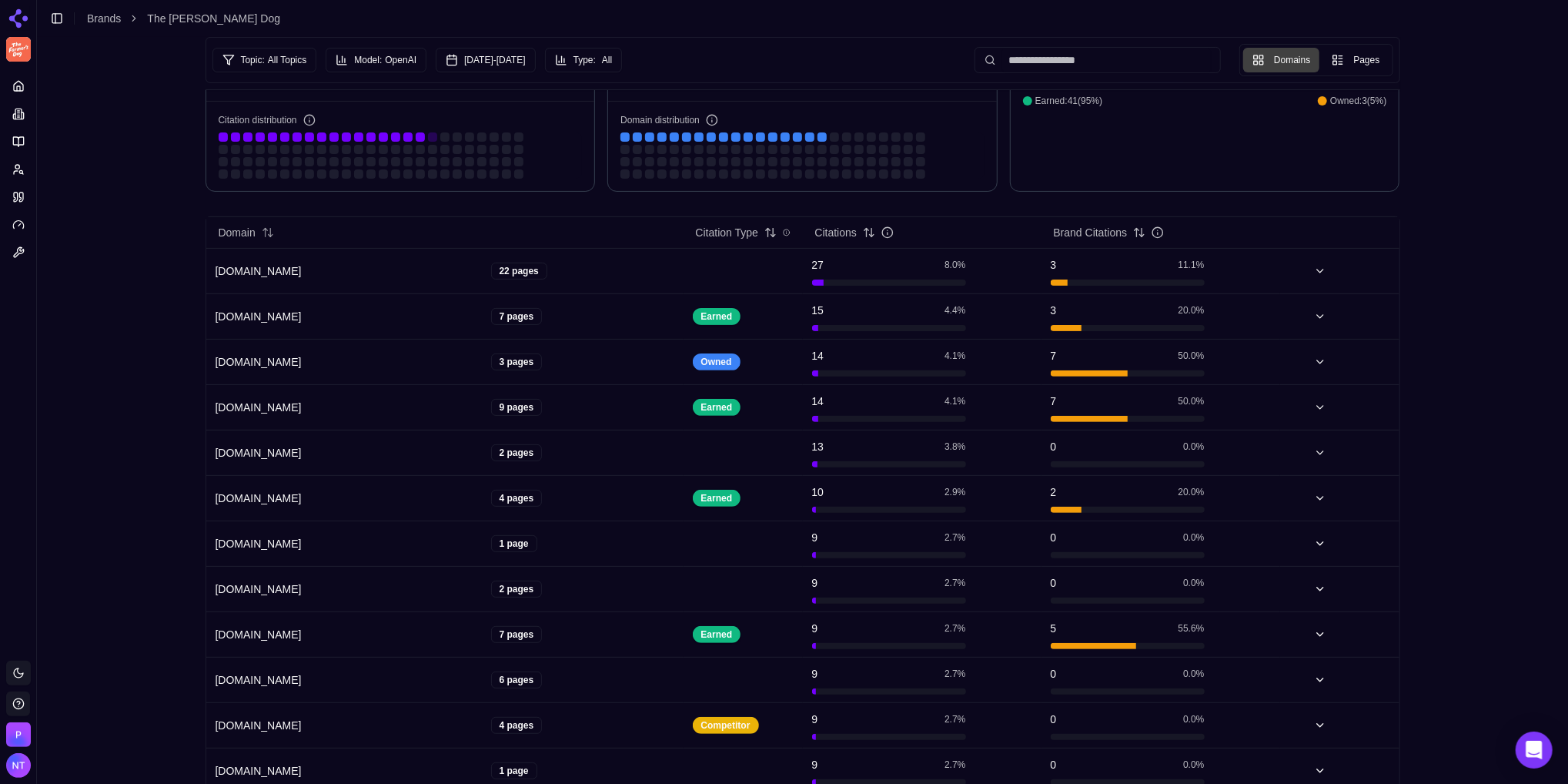 scroll, scrollTop: 229, scrollLeft: 0, axis: vertical 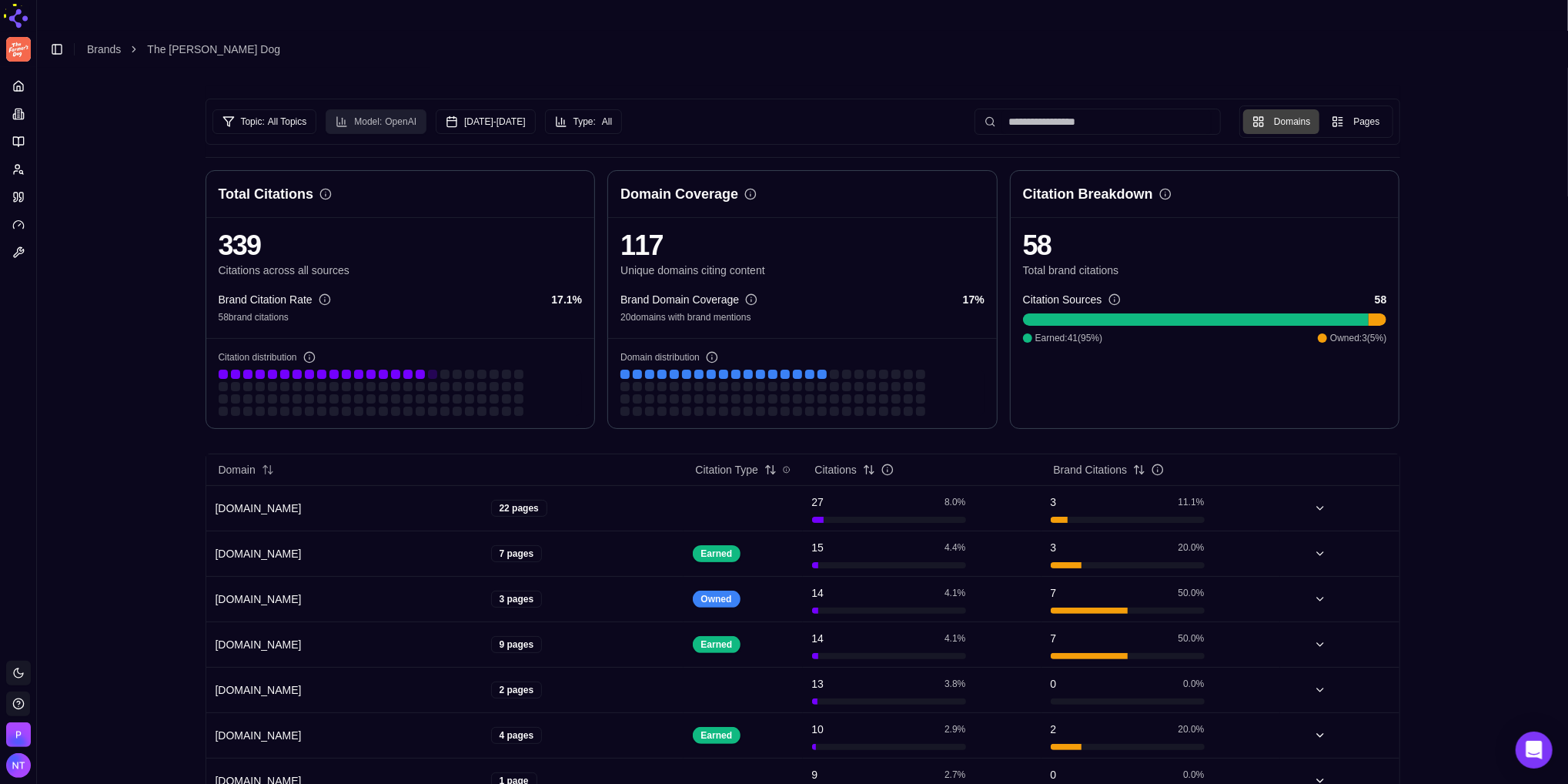 click on "OpenAI" at bounding box center [400, 122] 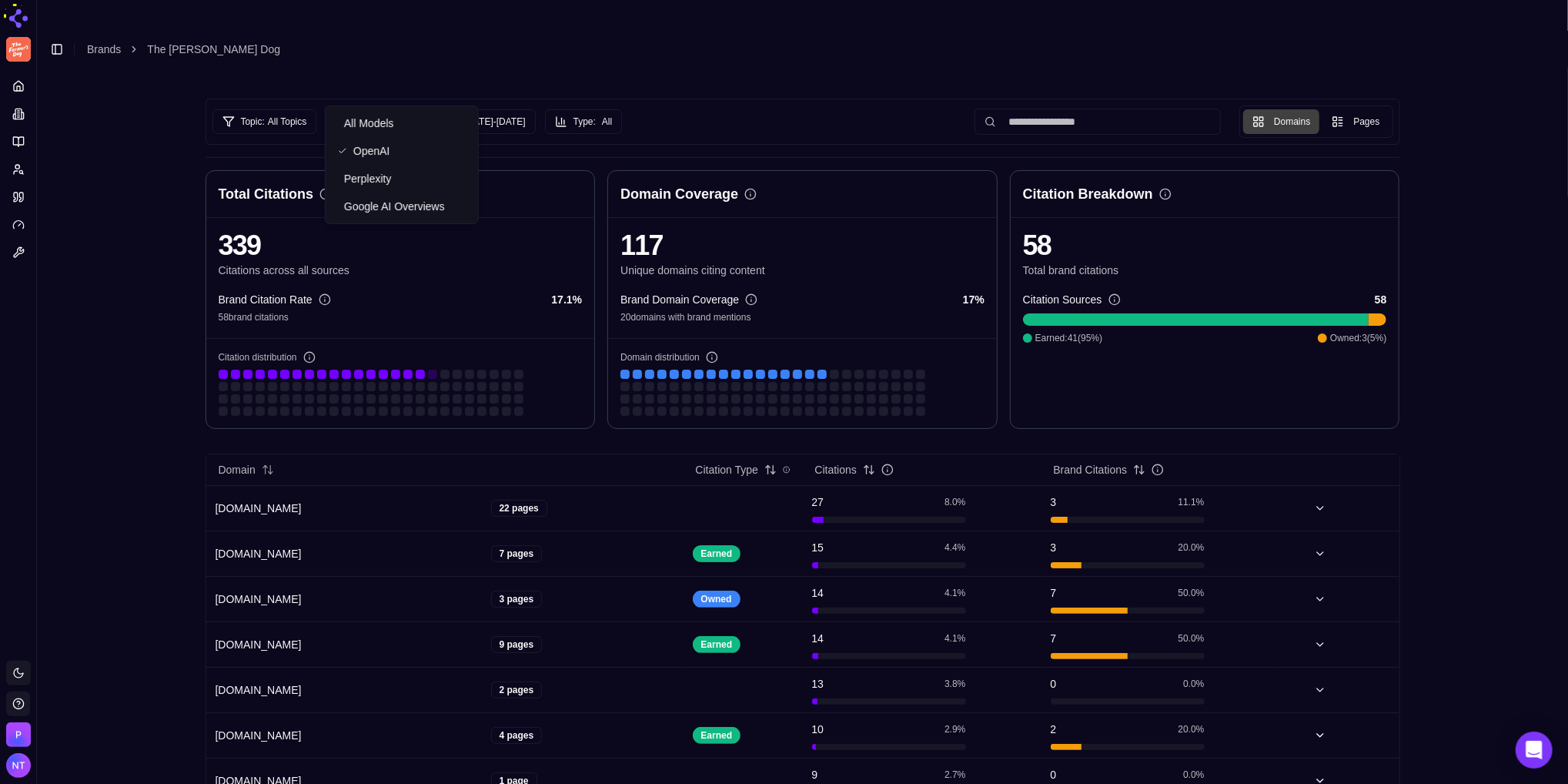 click on "All Models" at bounding box center [369, 123] 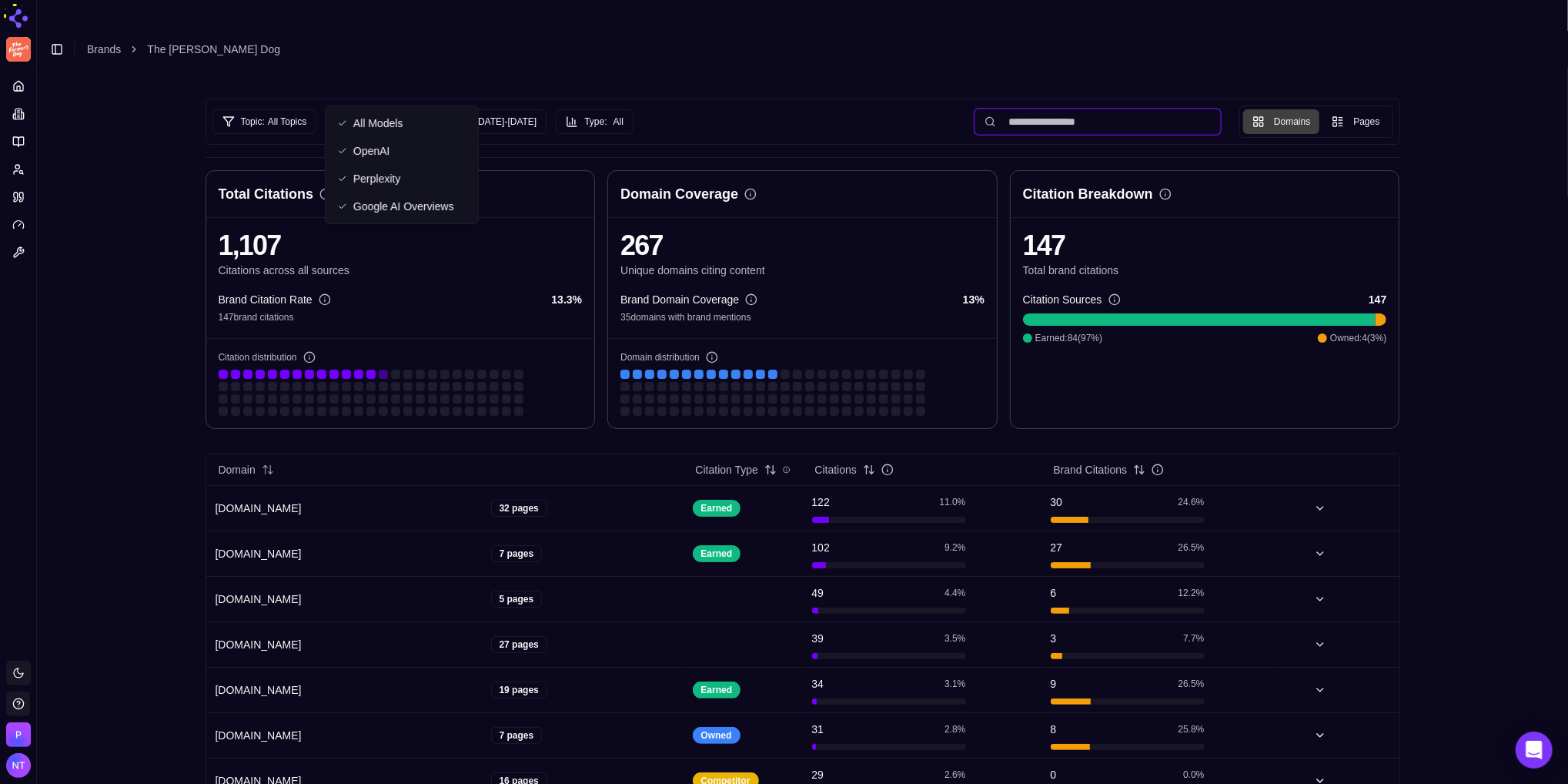 click at bounding box center [1106, 122] 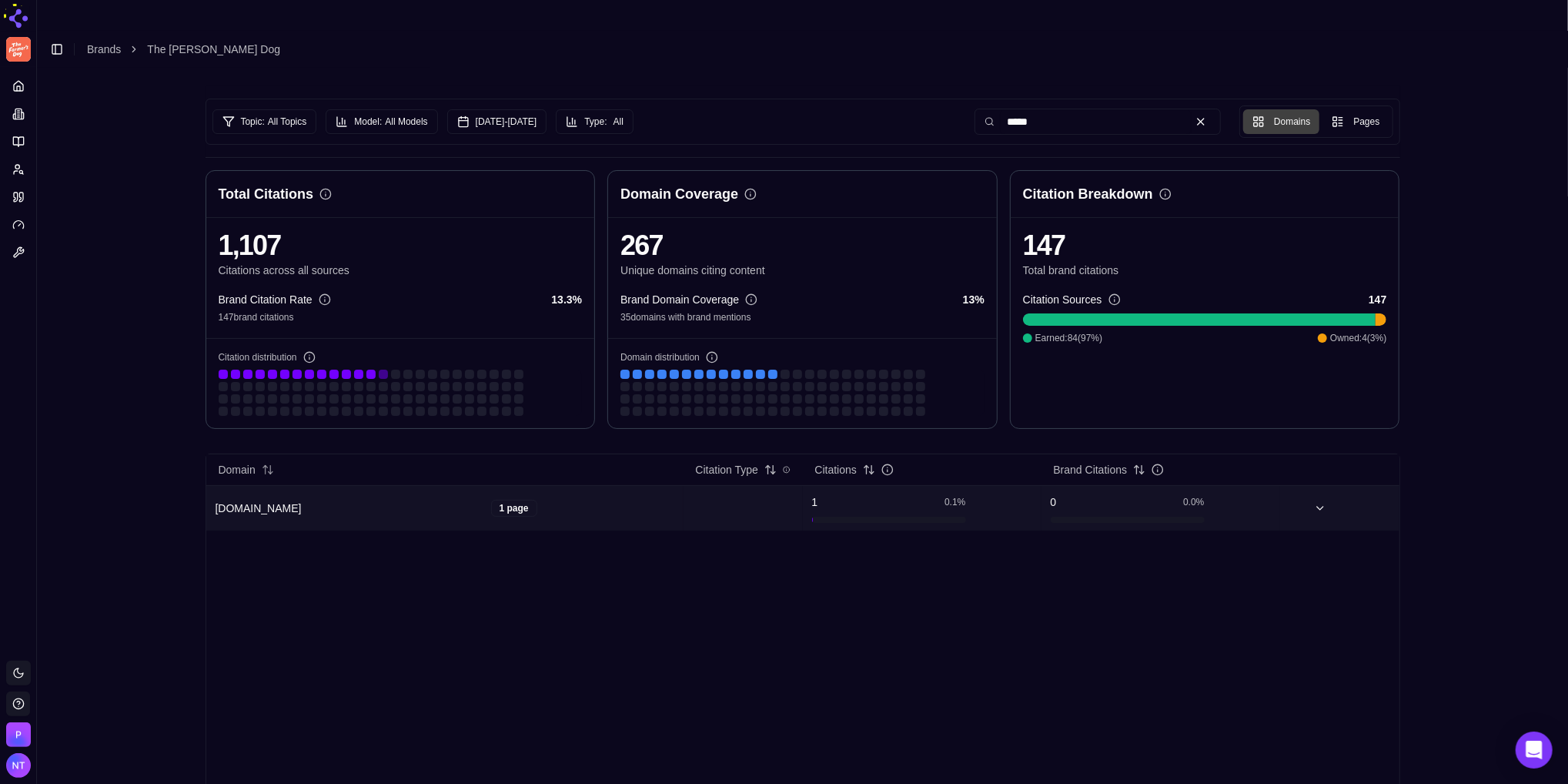 click on "quora.com" at bounding box center [350, 508] 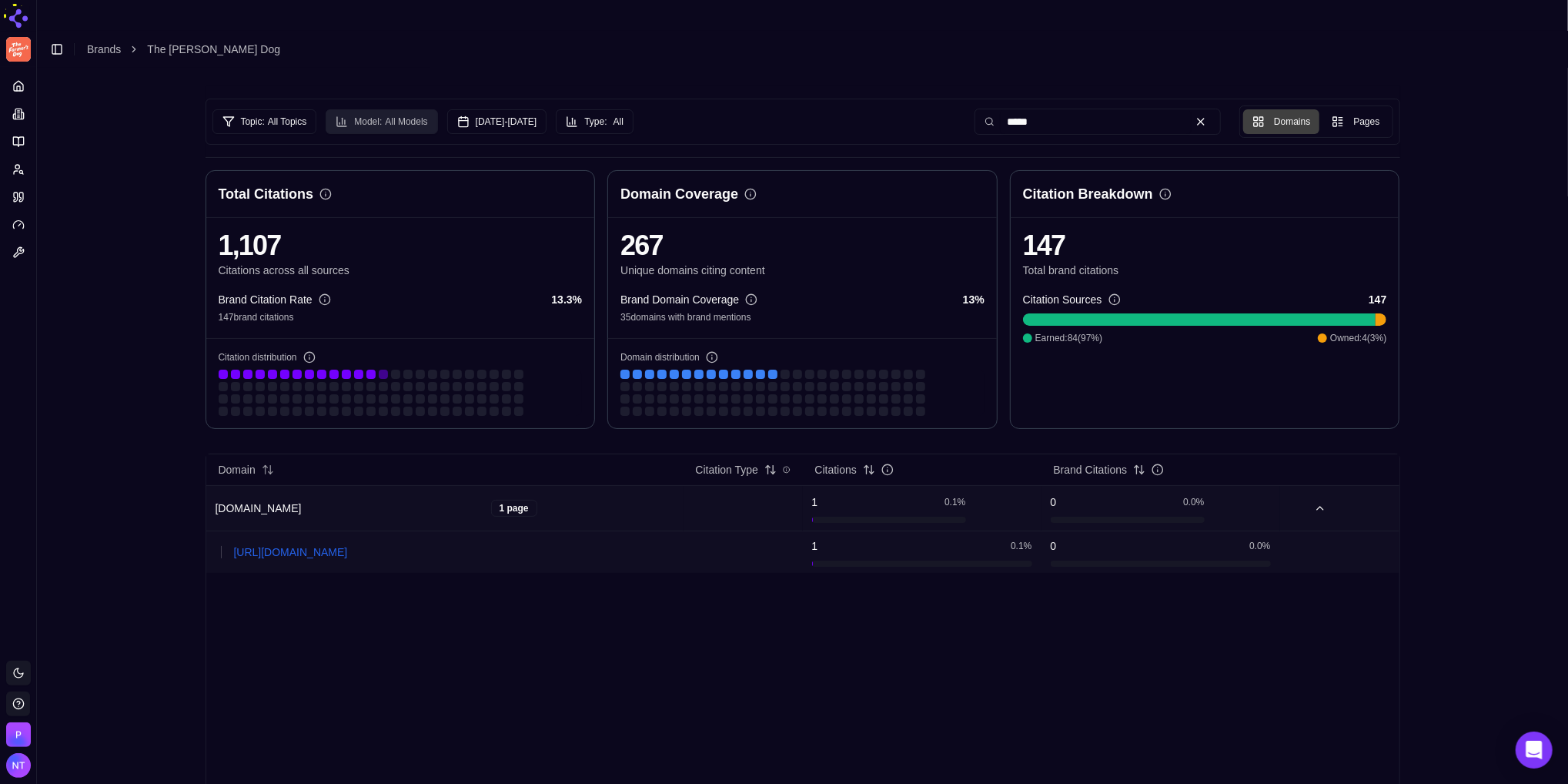 click on "All Models" at bounding box center (406, 122) 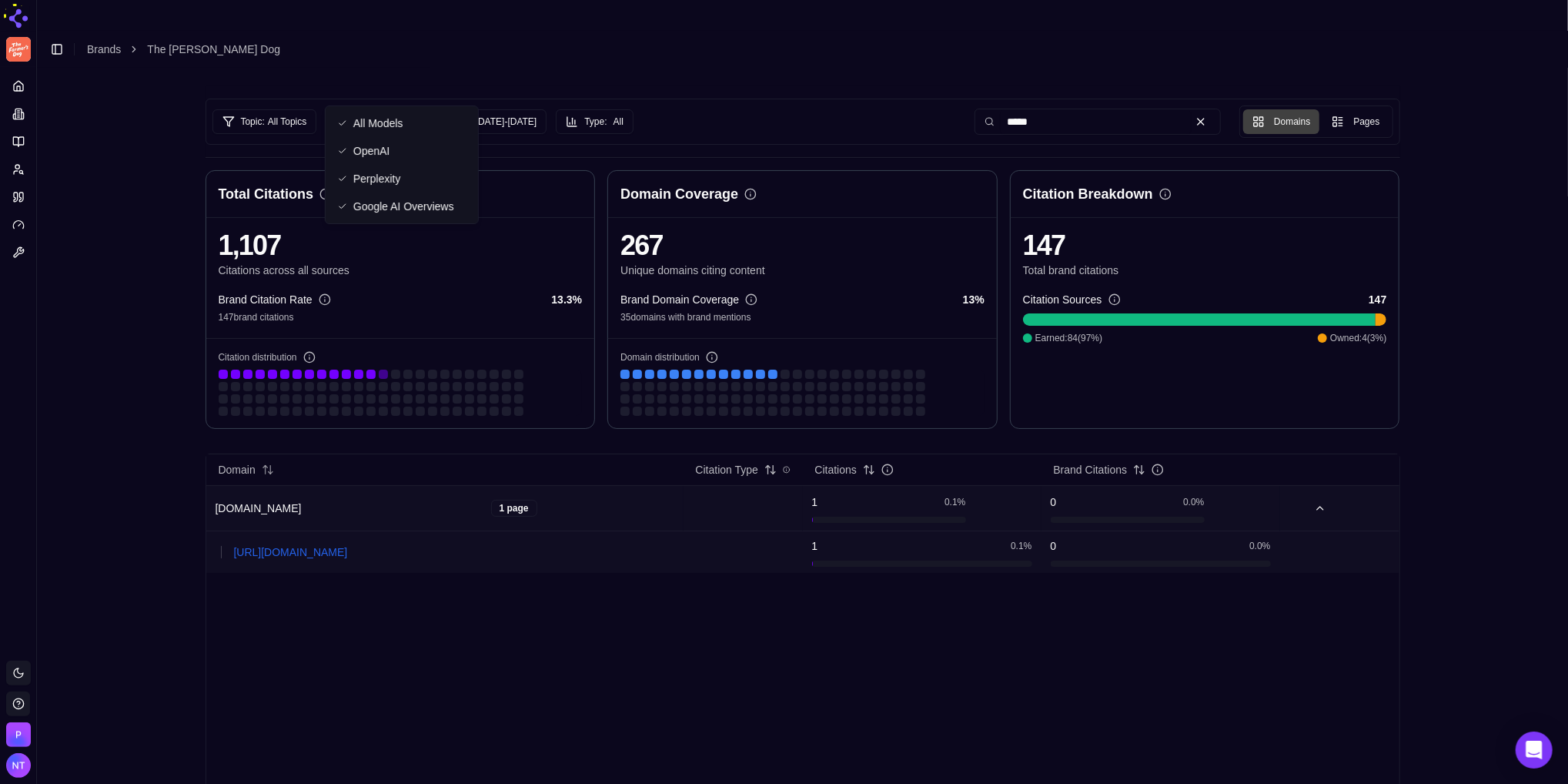 click on "All Models" at bounding box center (378, 123) 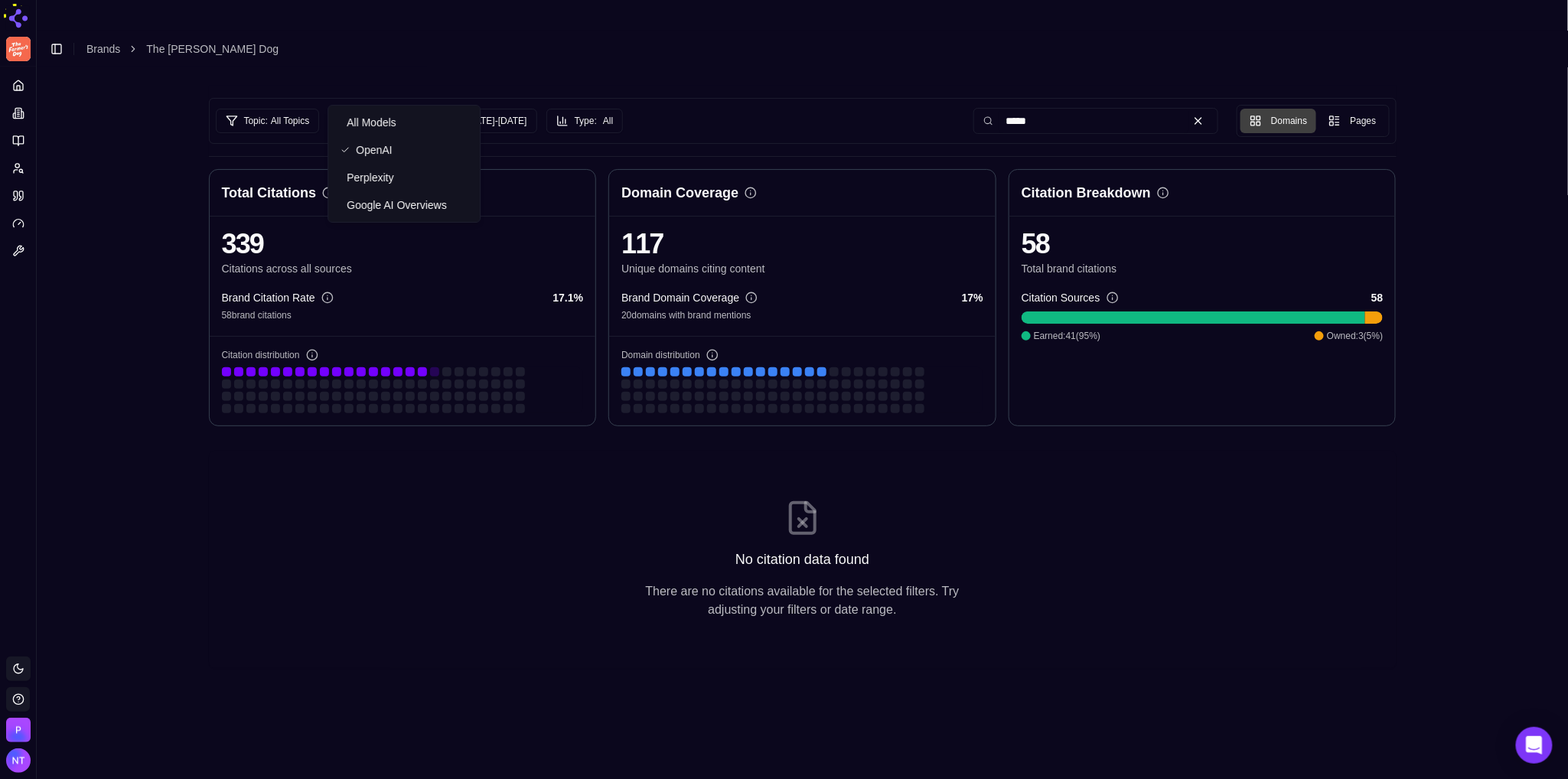 click on "Perplexity" at bounding box center [404, 178] 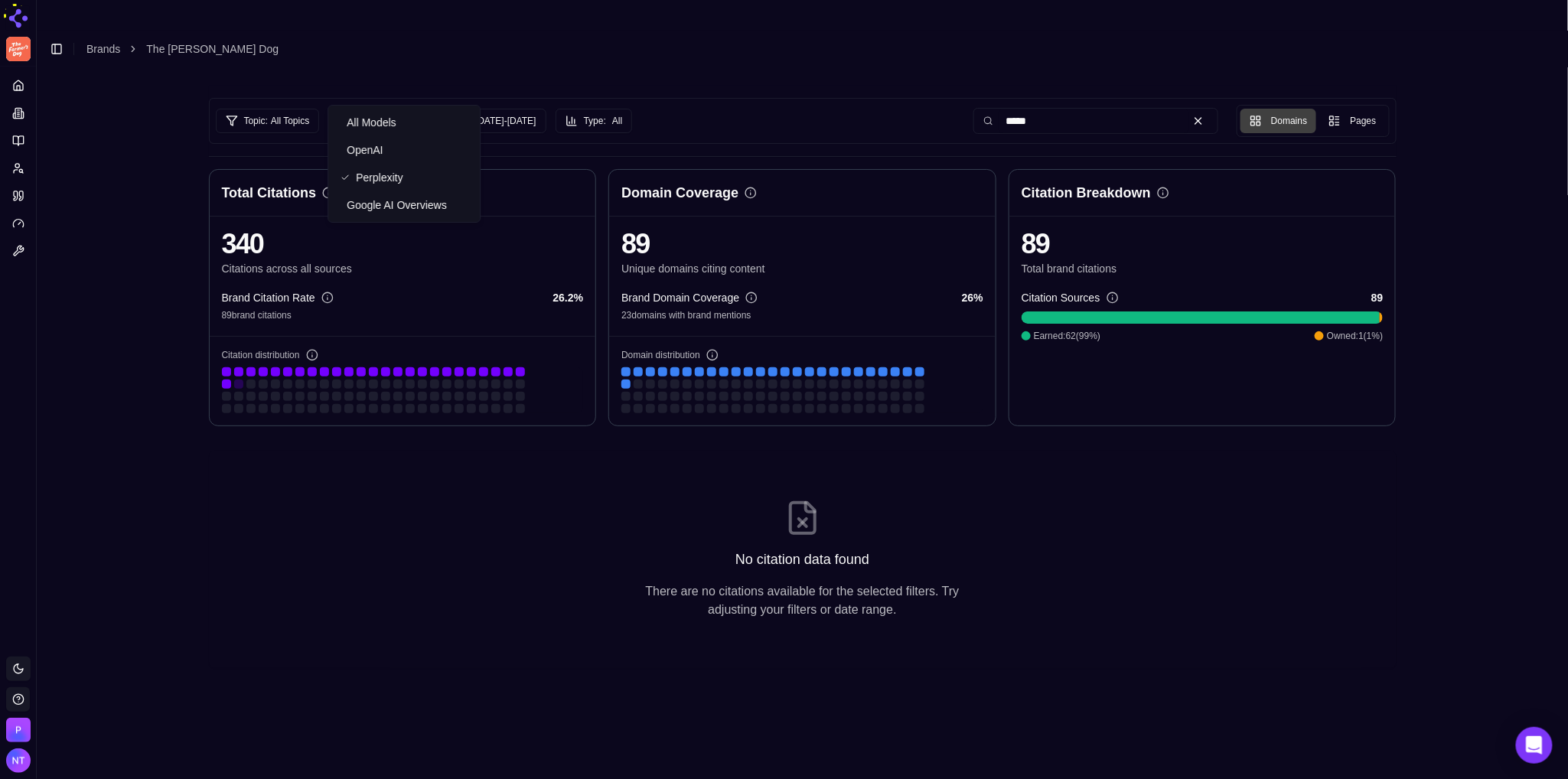 click on "Google AI Overviews" at bounding box center [396, 205] 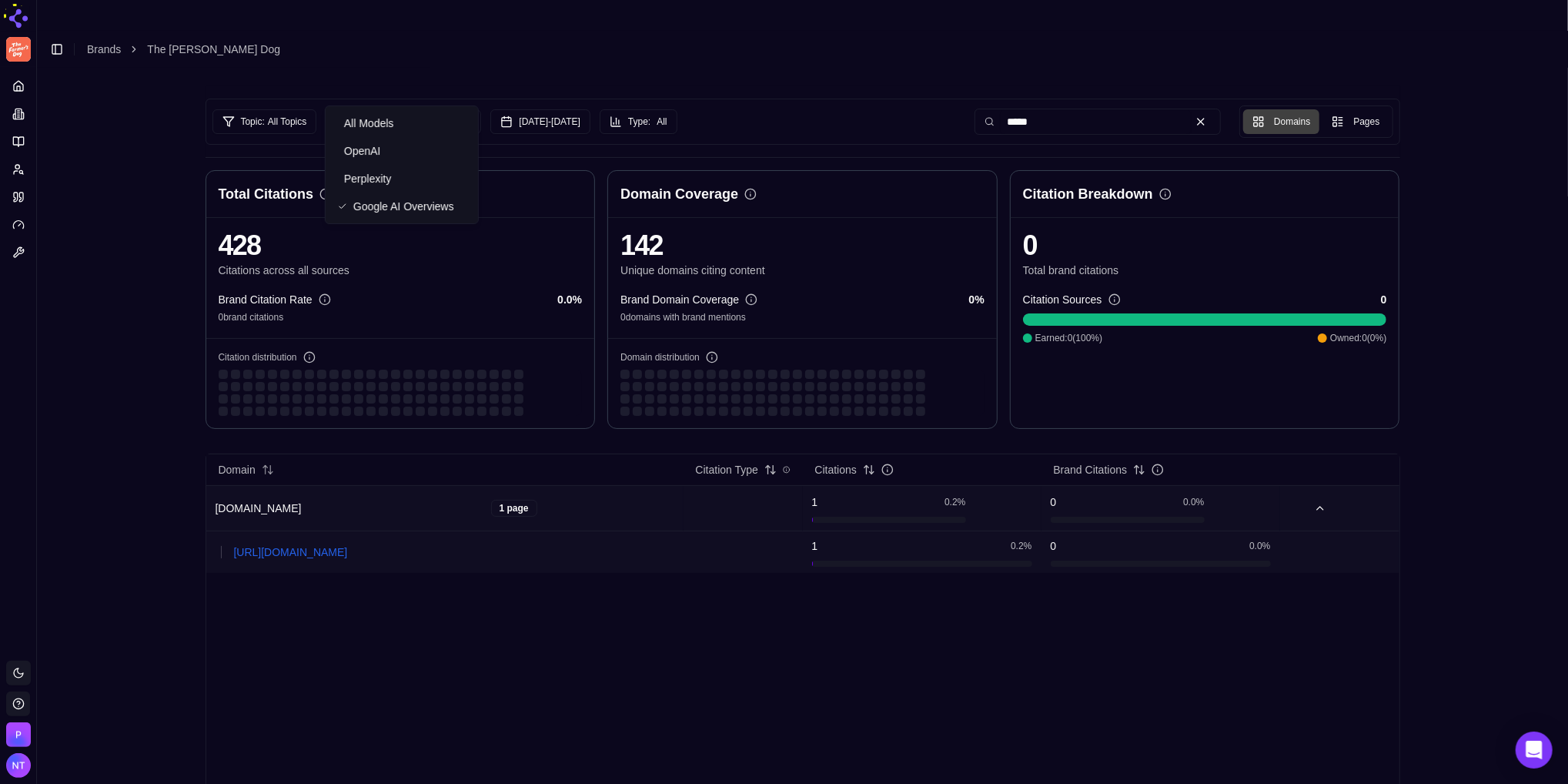click on "All Models" at bounding box center (369, 123) 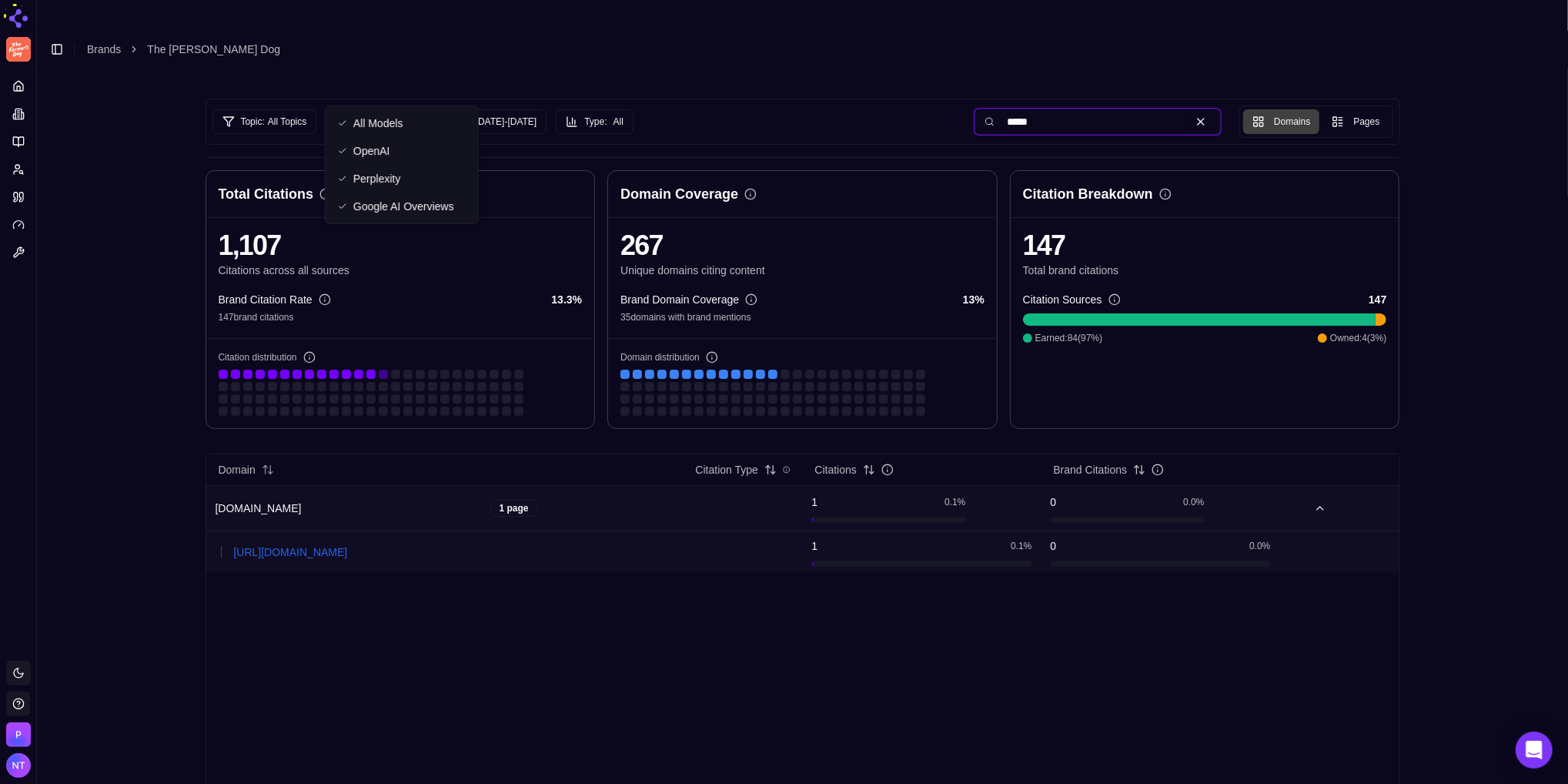 click on "*****" at bounding box center (1095, 122) 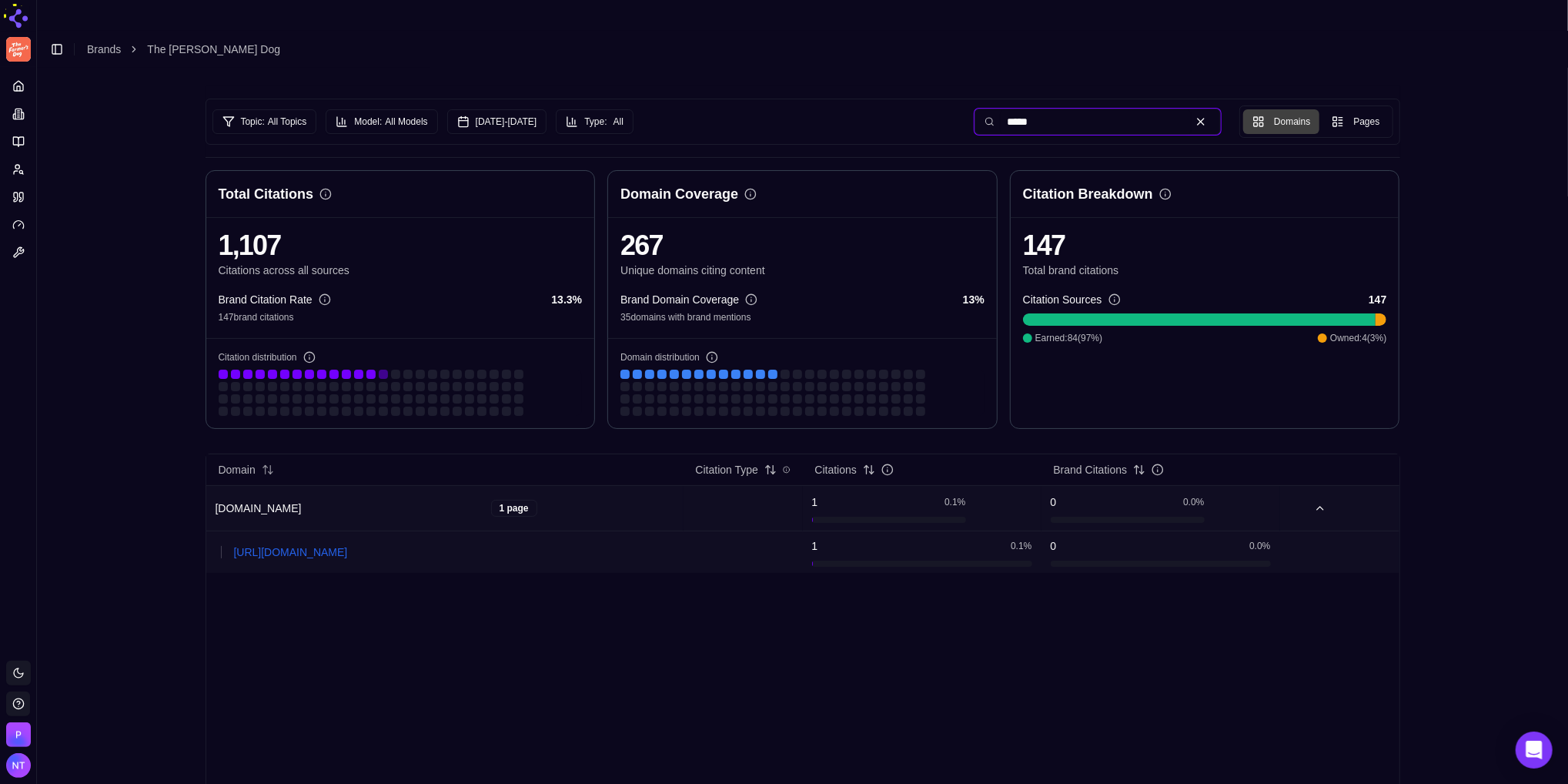 click on "*****" at bounding box center (1095, 122) 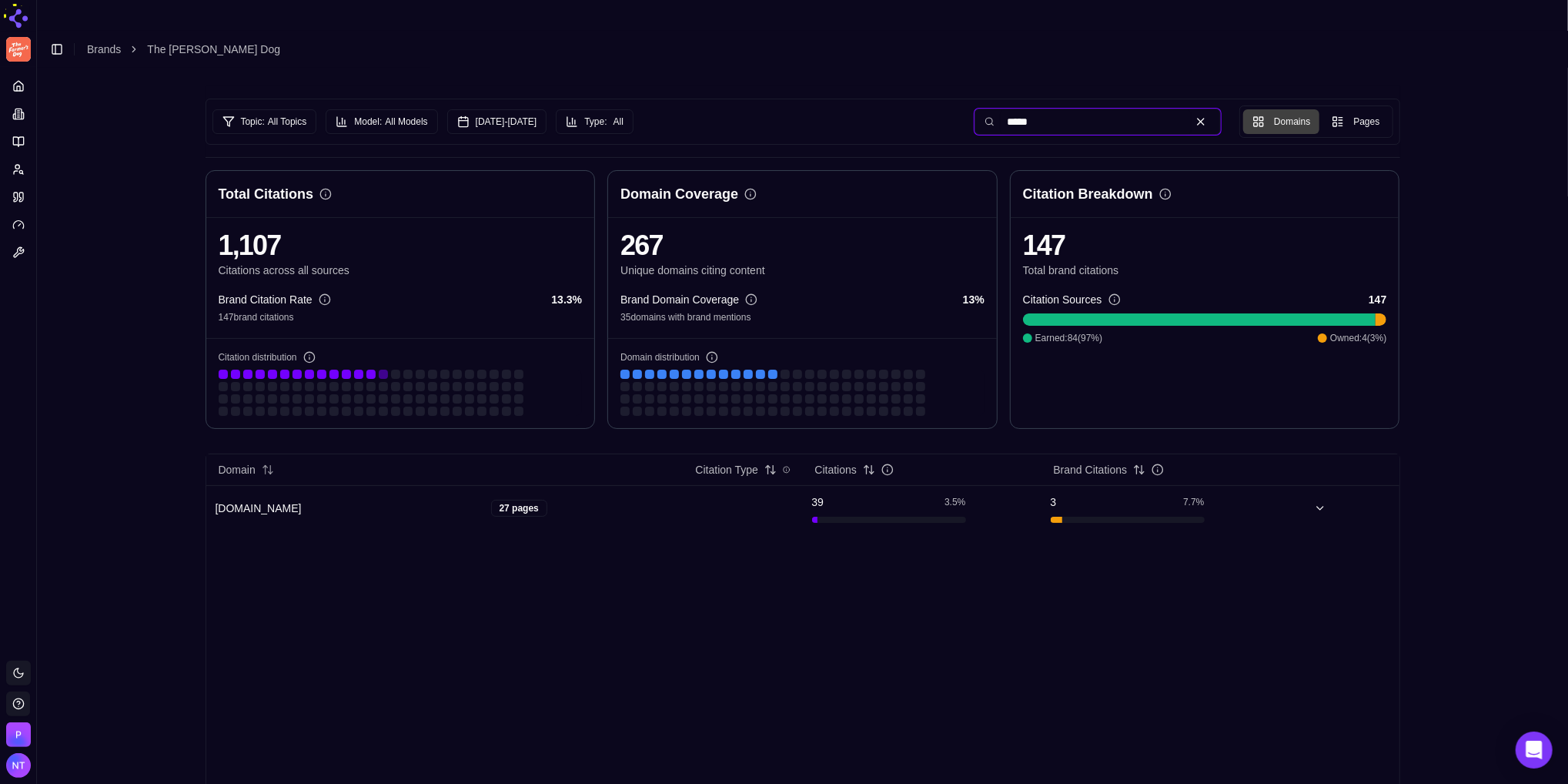 type on "******" 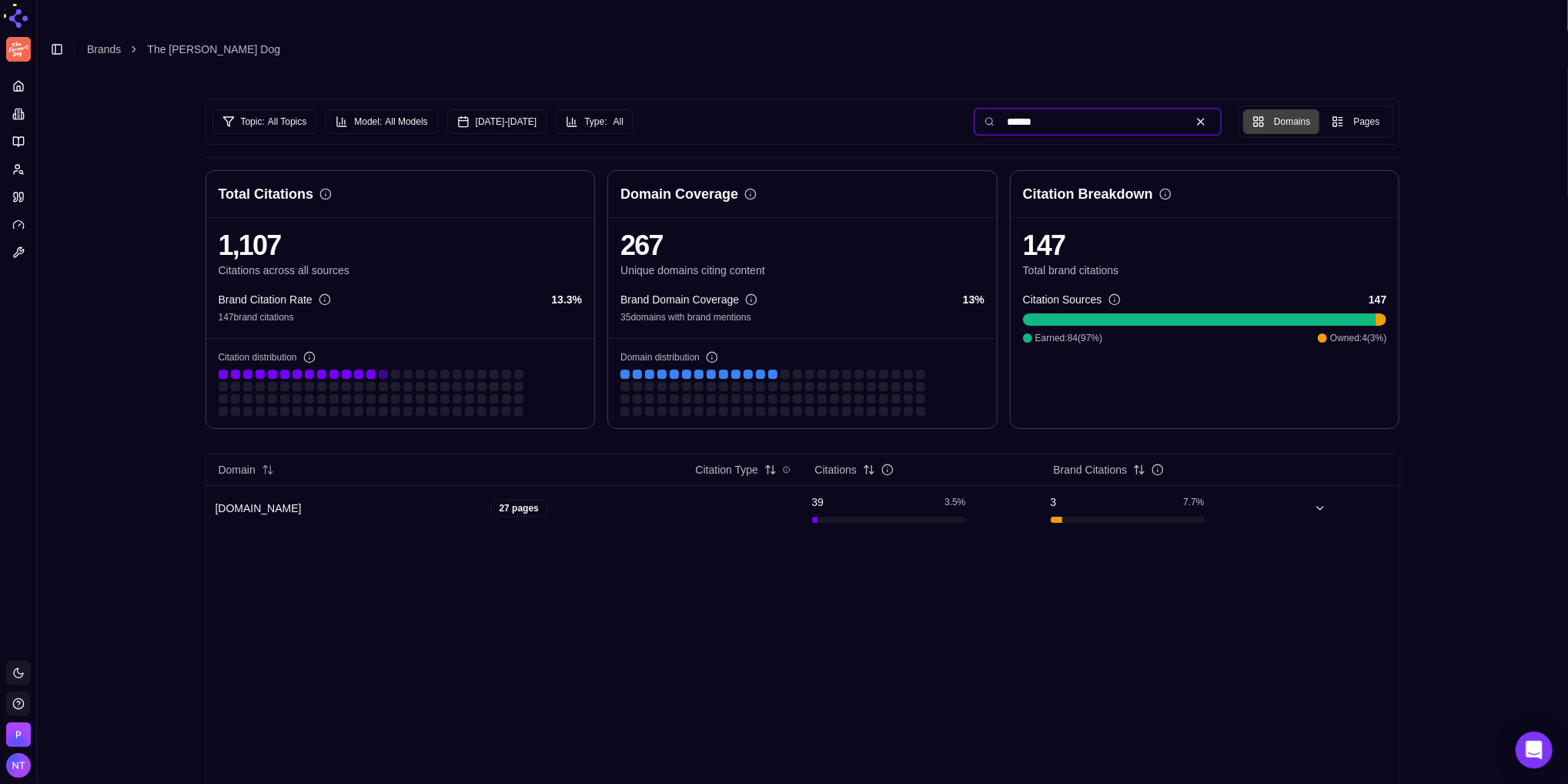 click on "******" at bounding box center [1095, 122] 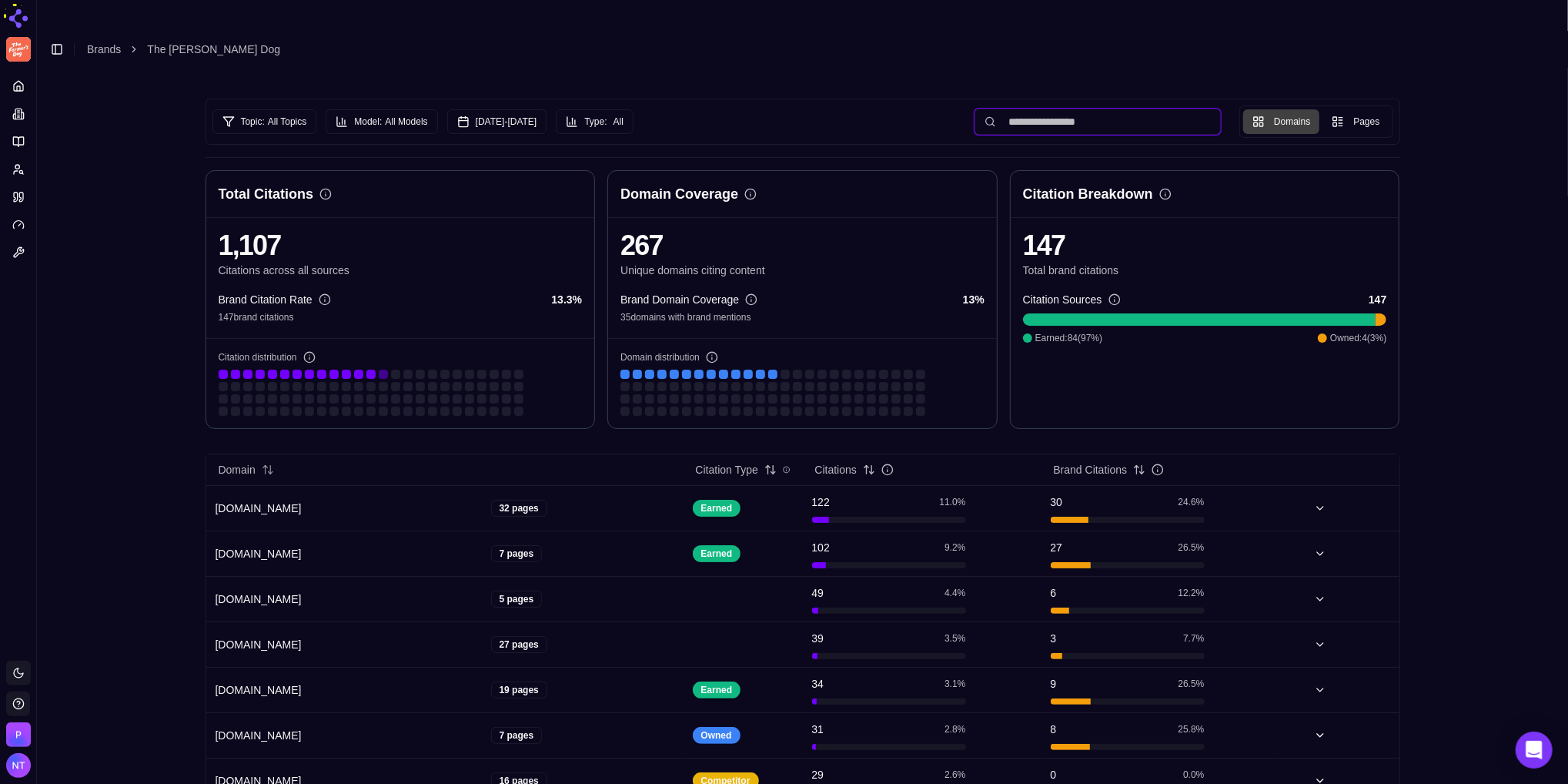 type 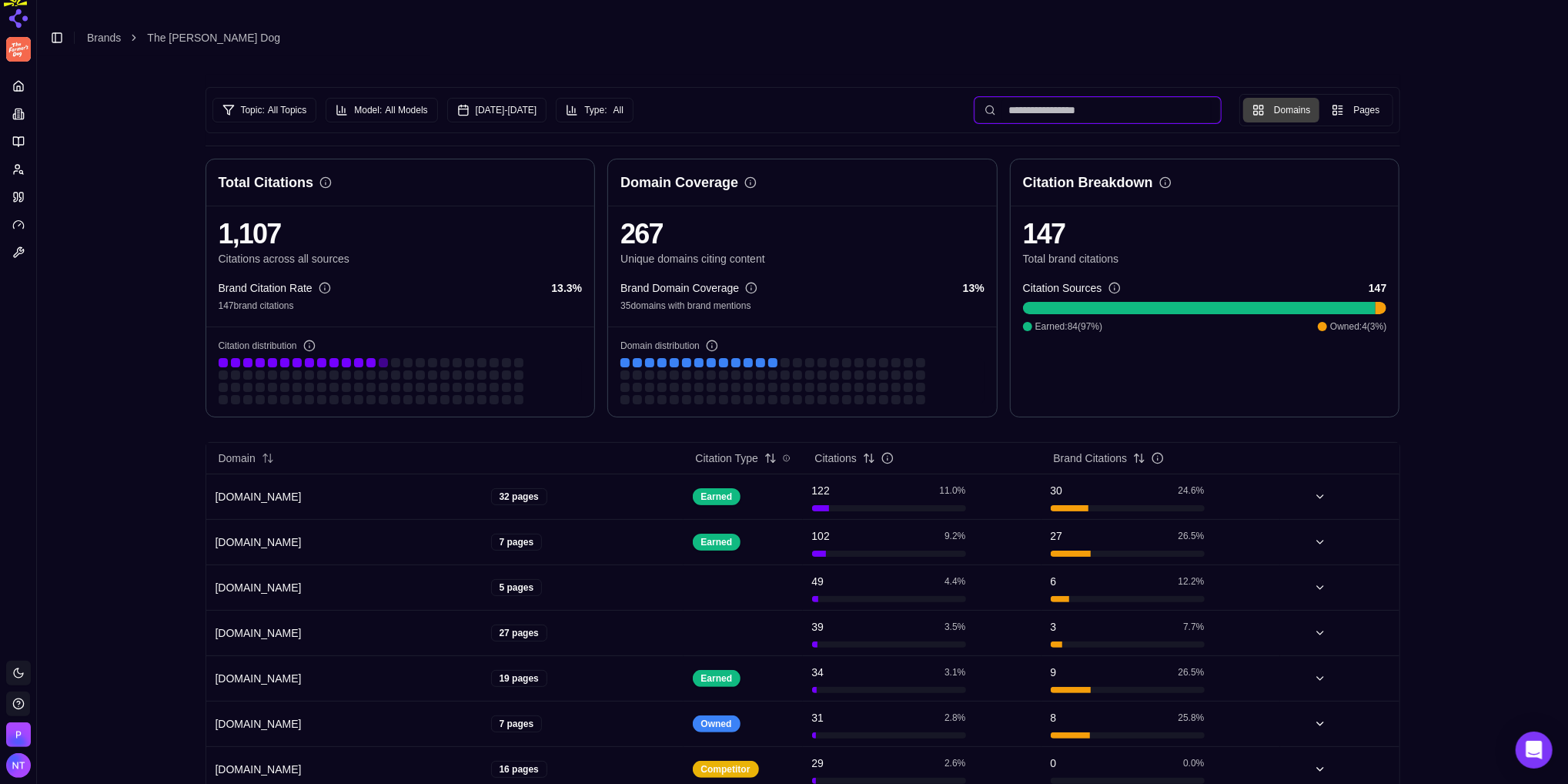 scroll, scrollTop: 0, scrollLeft: 0, axis: both 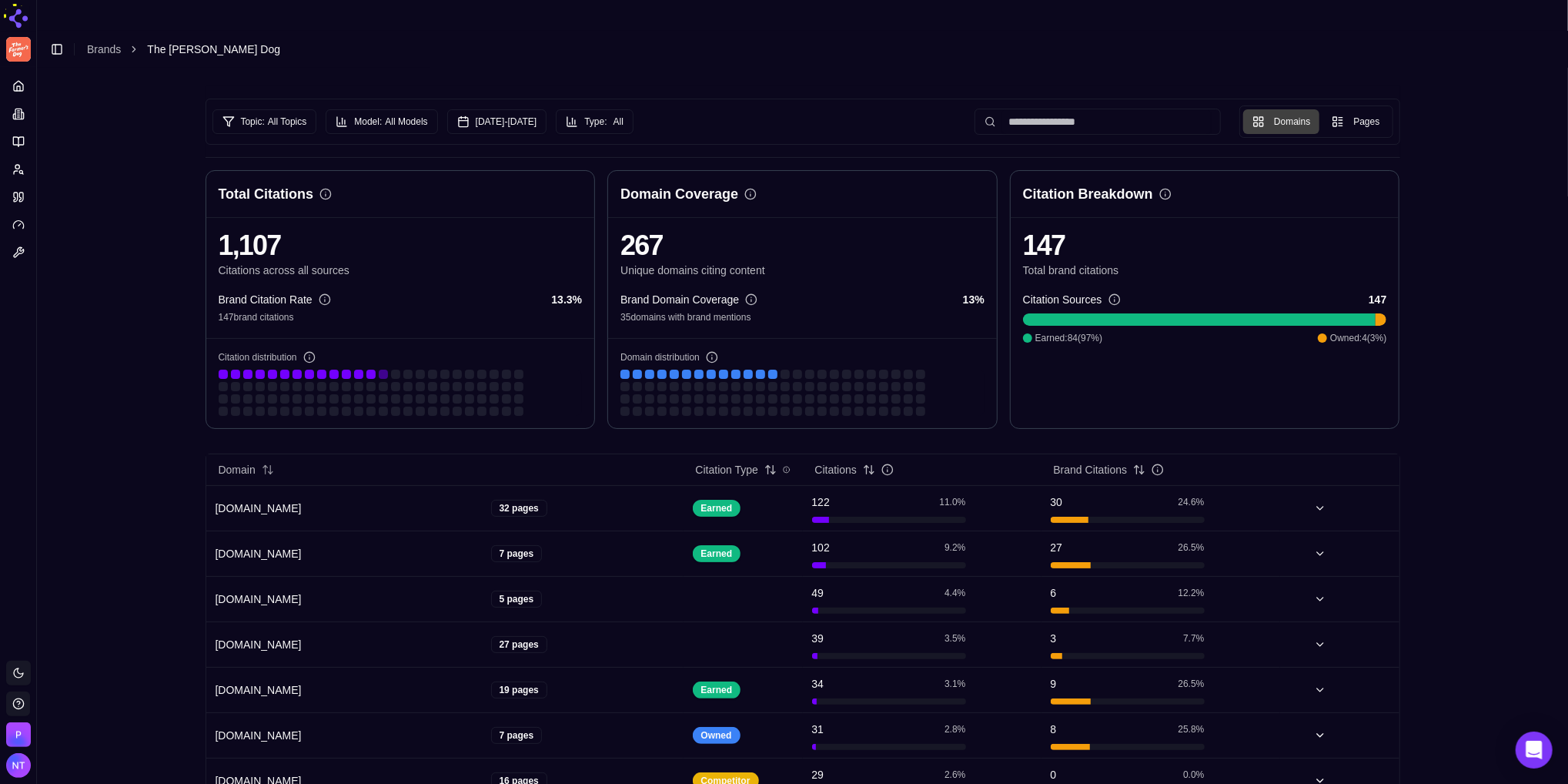 click on "The Farmer’s Dog" at bounding box center [213, 49] 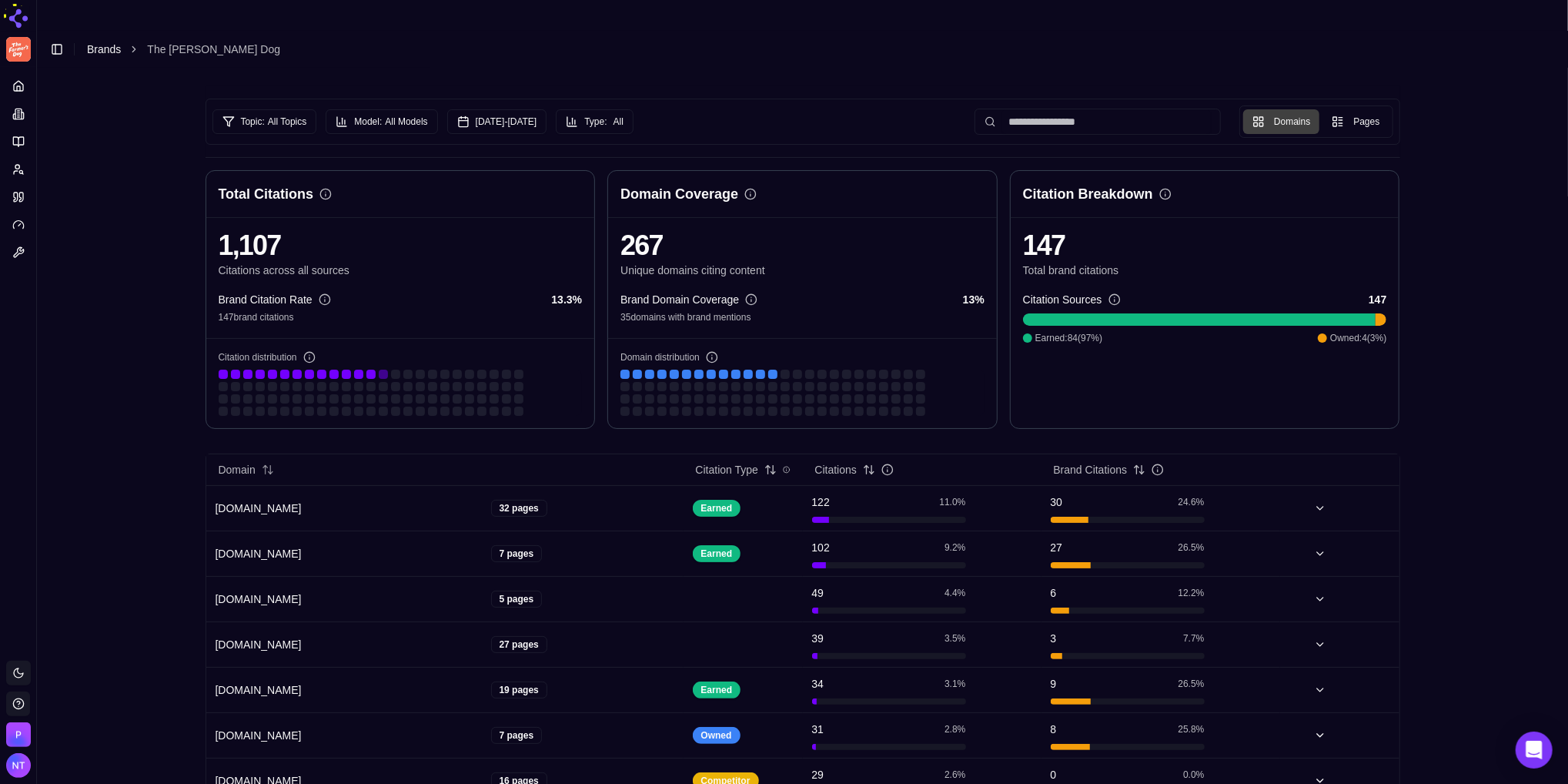 click on "Brands" at bounding box center (104, 49) 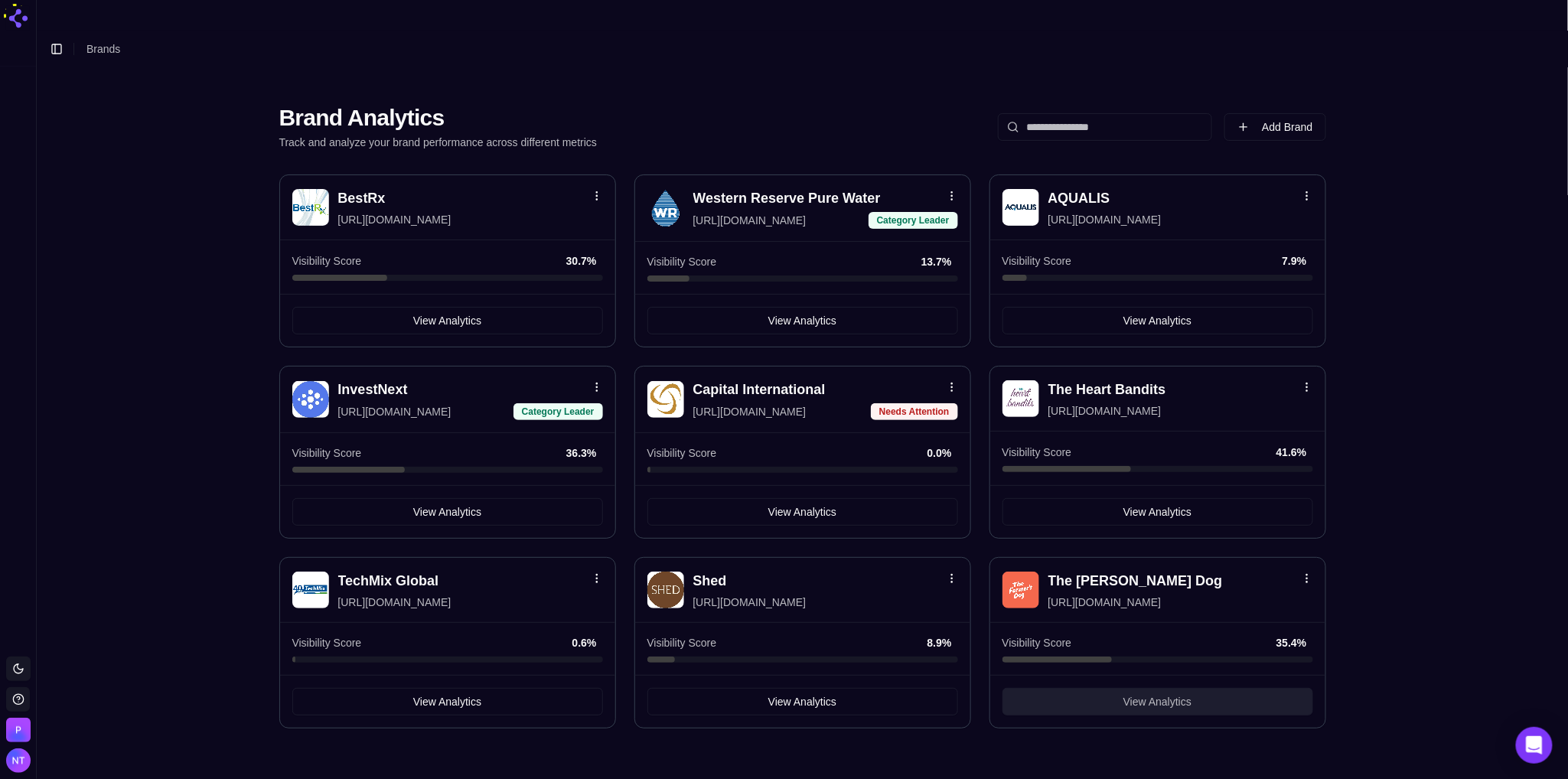 click on "View Analytics" at bounding box center [1157, 702] 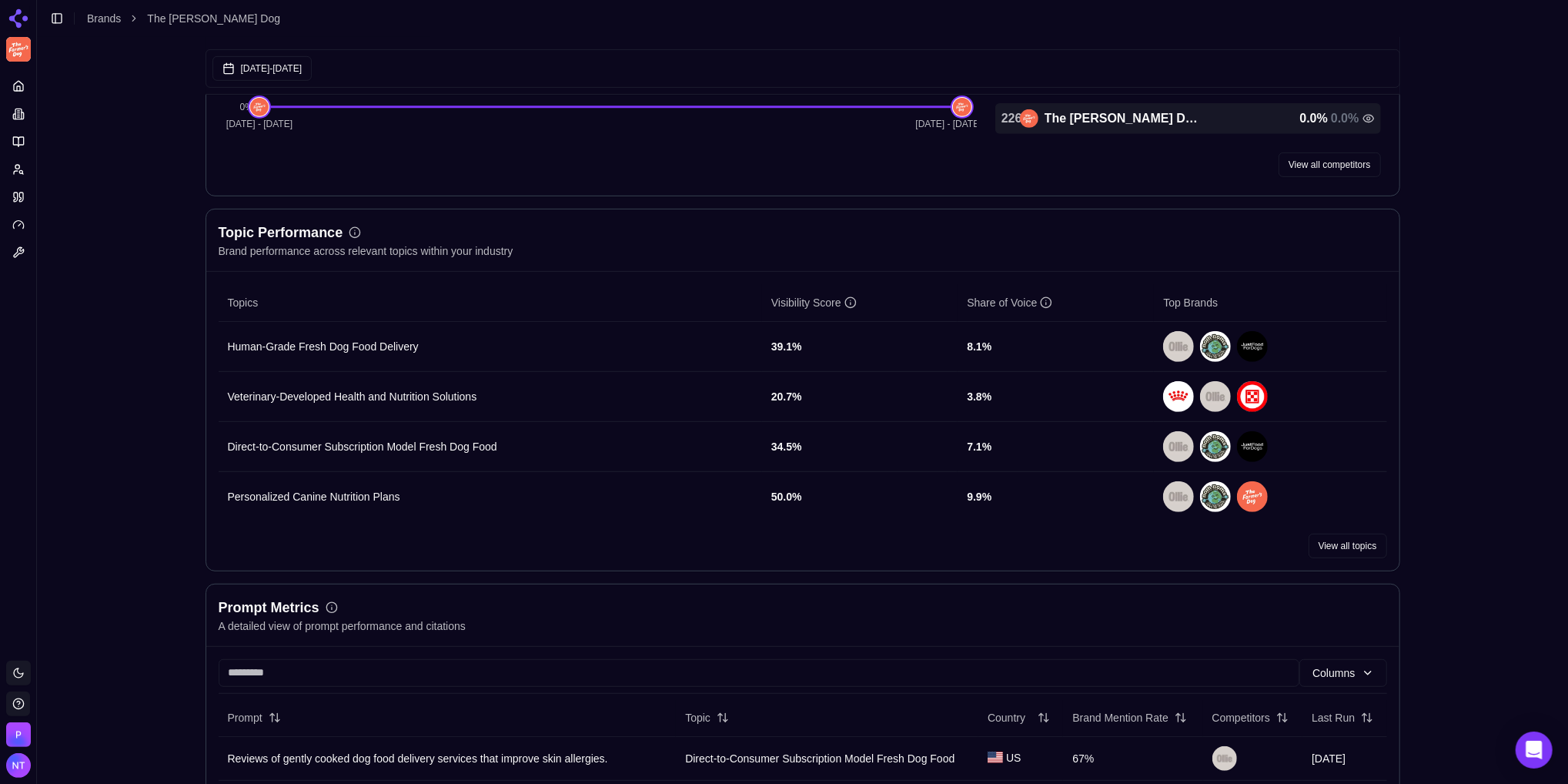 scroll, scrollTop: 0, scrollLeft: 0, axis: both 